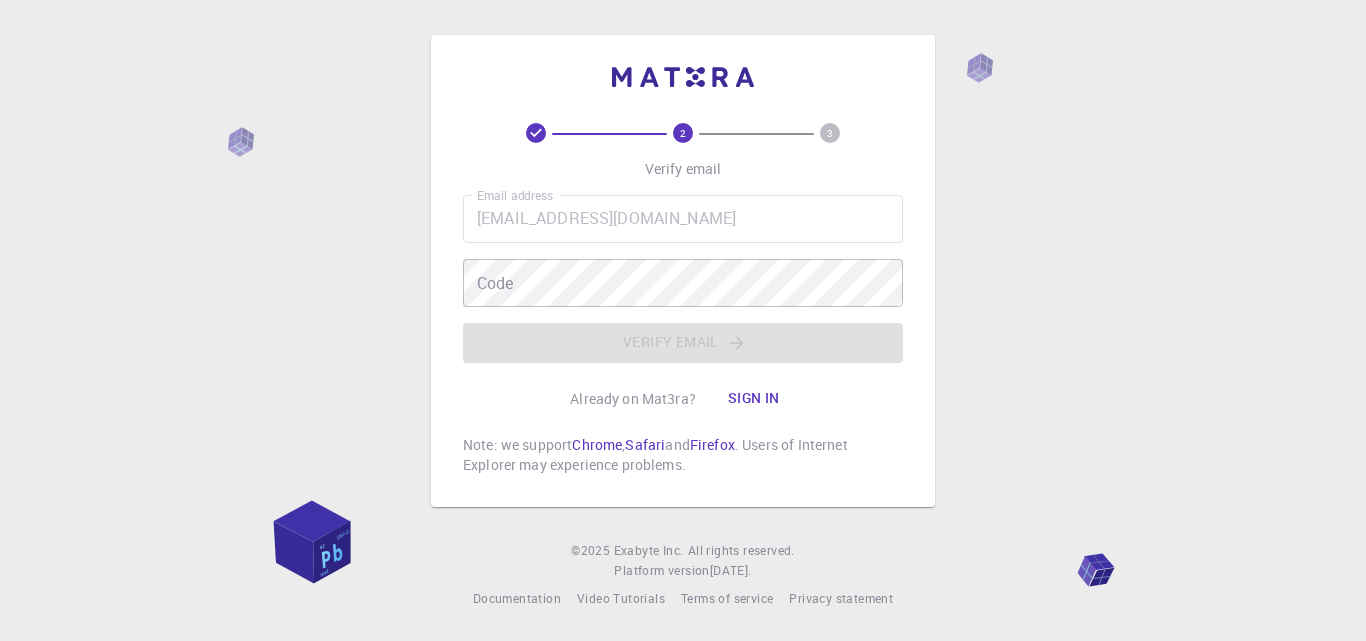 scroll, scrollTop: 0, scrollLeft: 0, axis: both 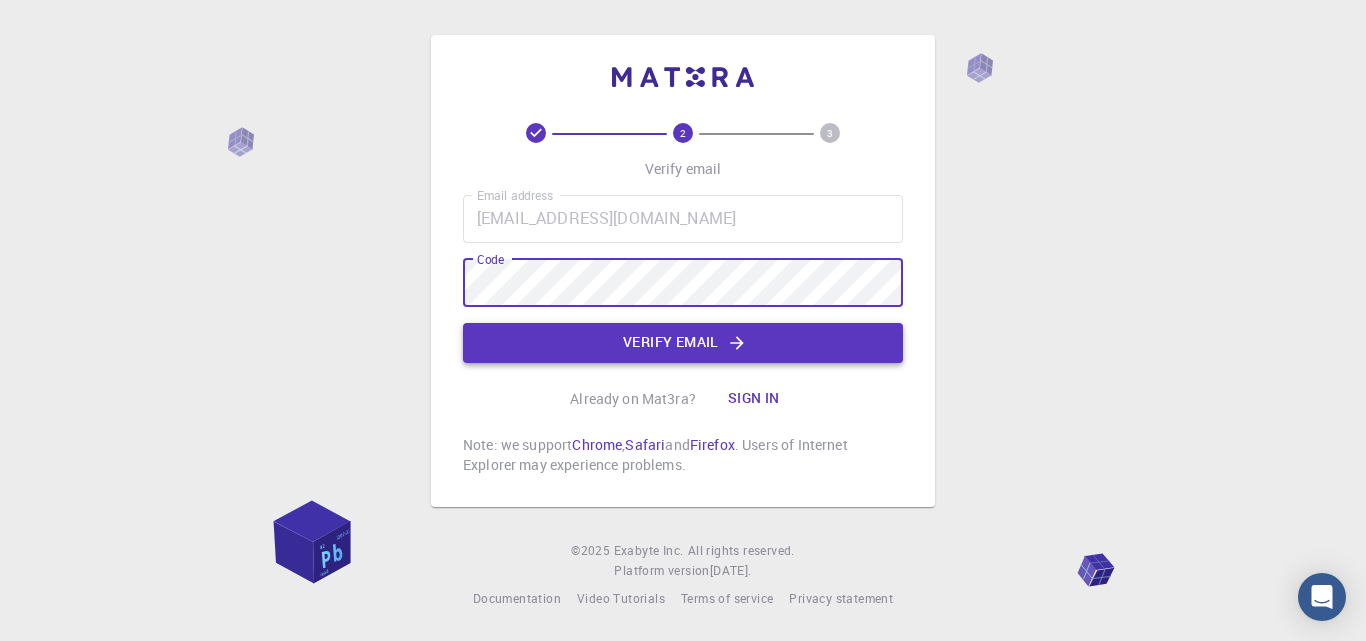 click on "Verify email" 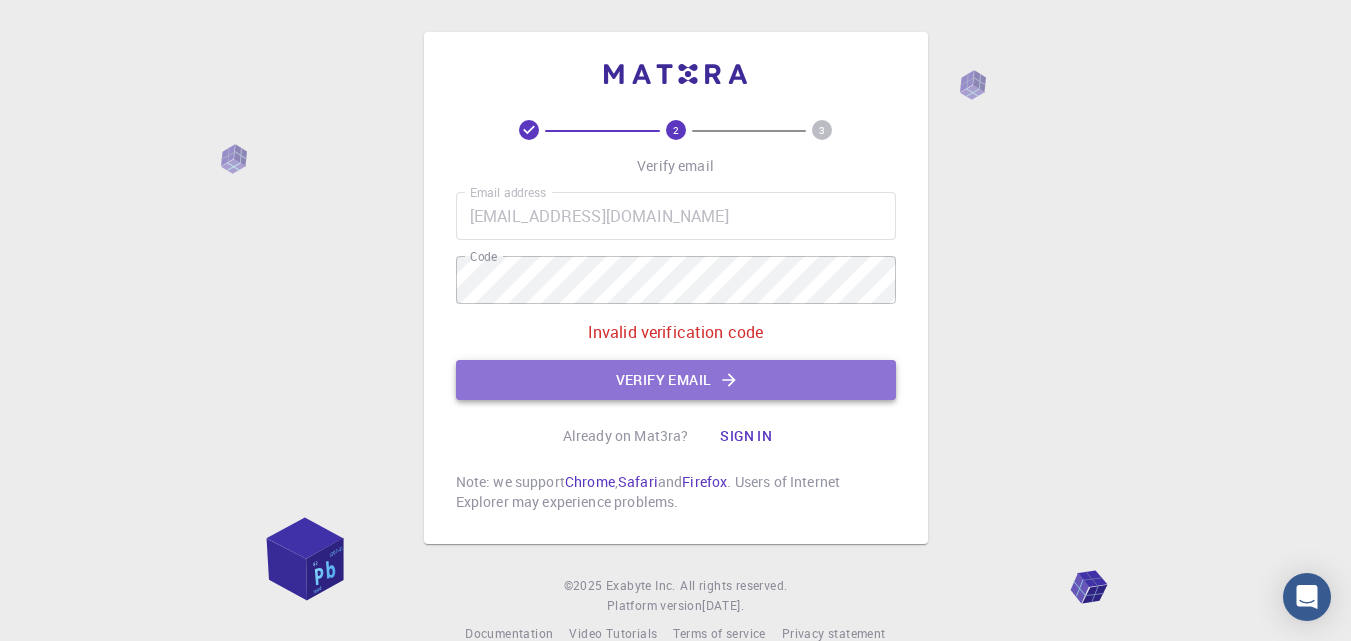 click on "Verify email" at bounding box center [676, 380] 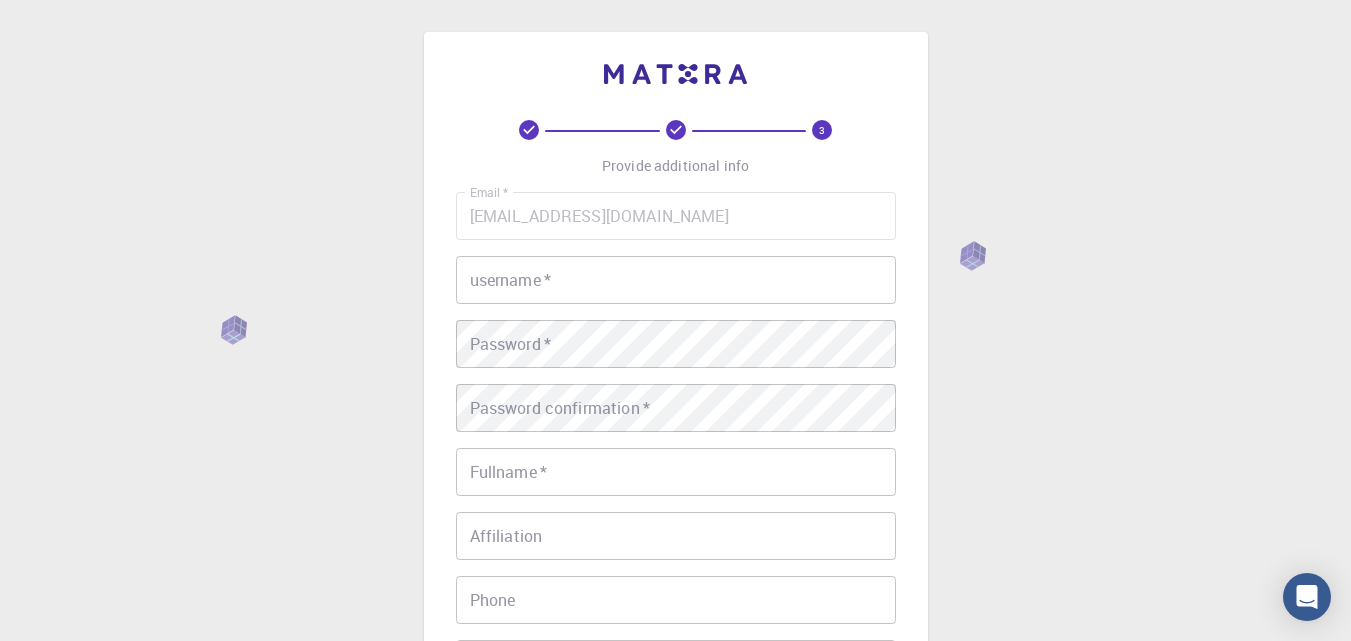 click on "username   *" at bounding box center [676, 280] 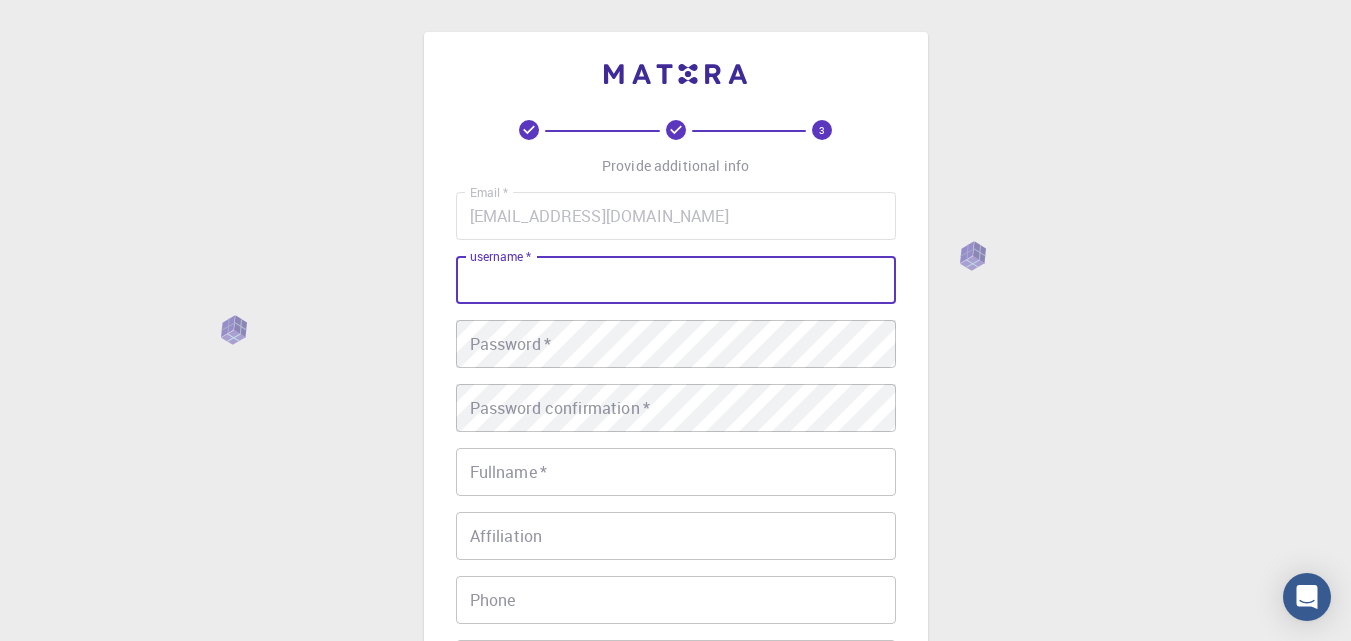 click on "username   *" at bounding box center (676, 280) 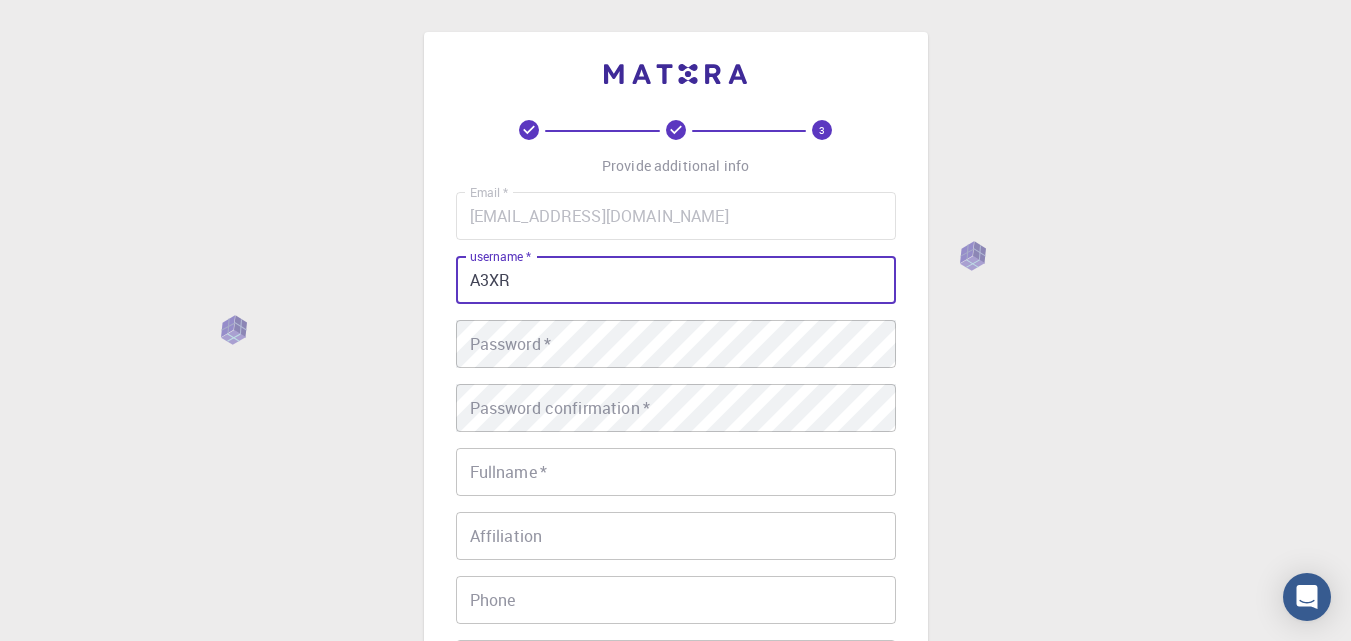 type on "A3XR" 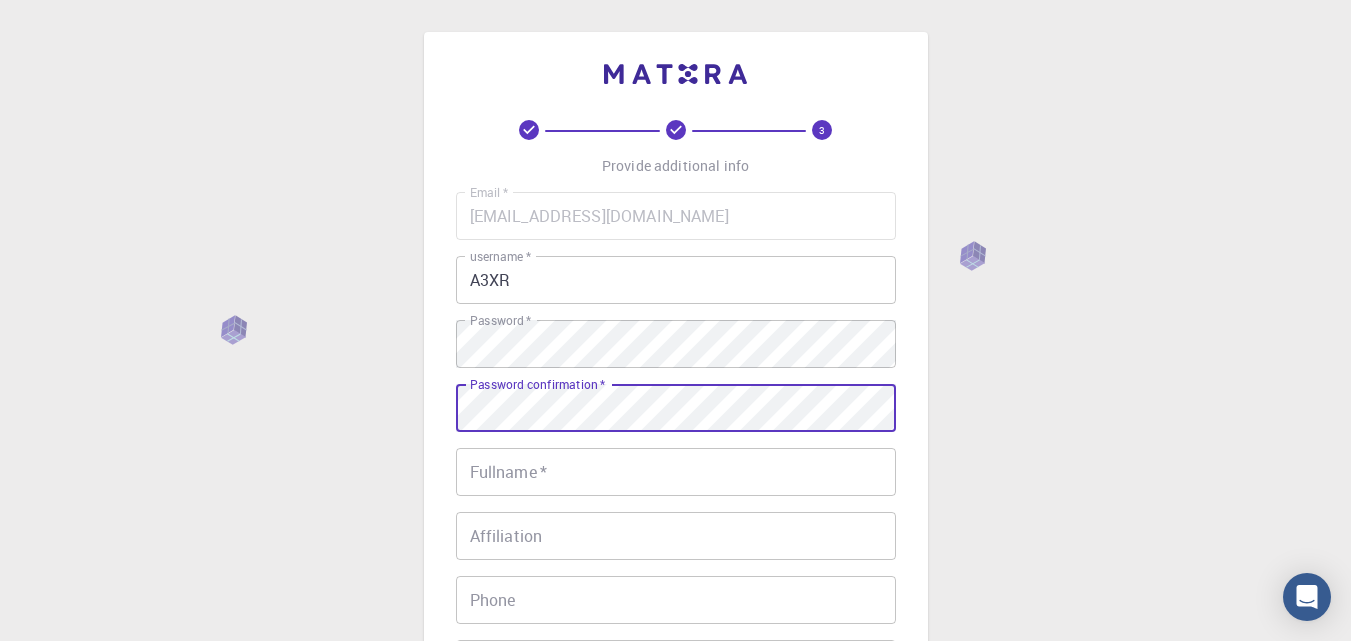 scroll, scrollTop: 300, scrollLeft: 0, axis: vertical 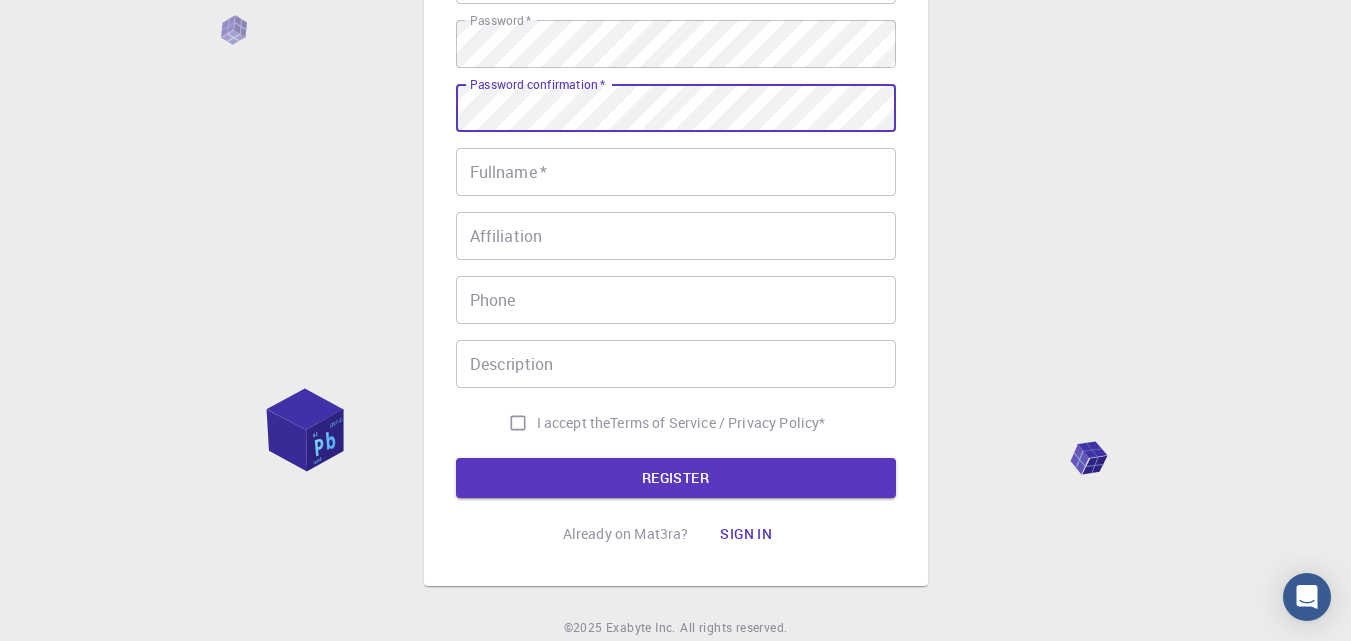 click on "Fullname   *" at bounding box center [676, 172] 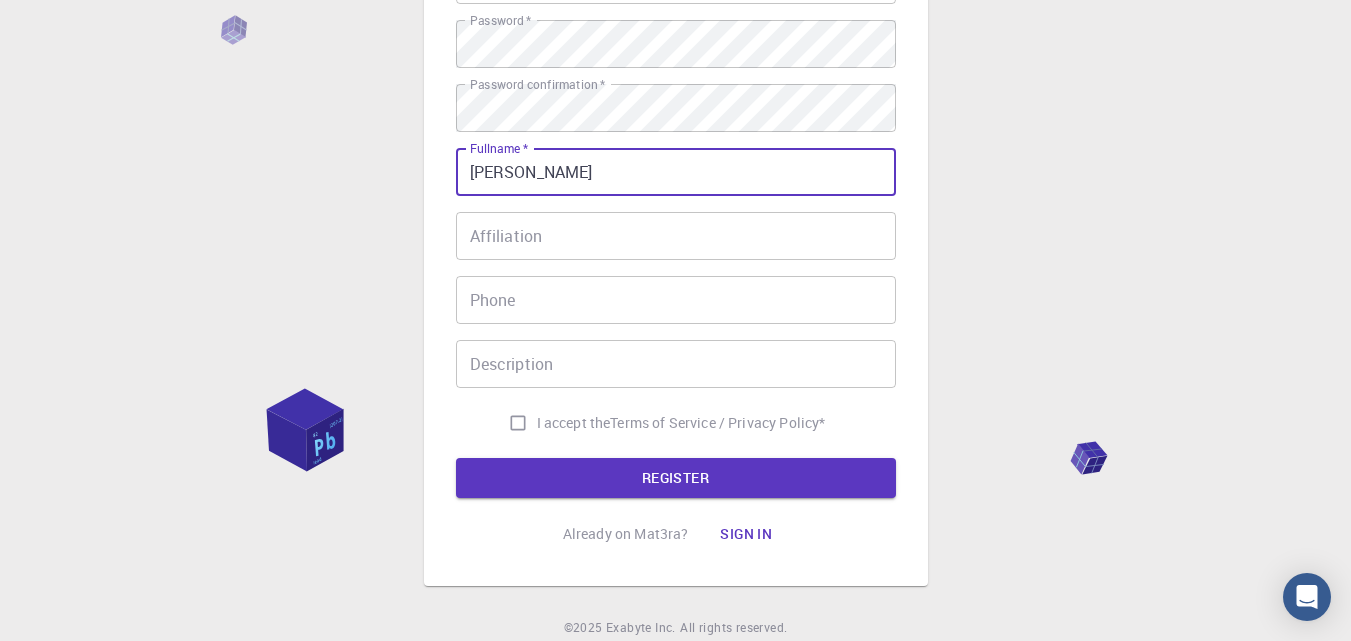 type on "[PERSON_NAME]" 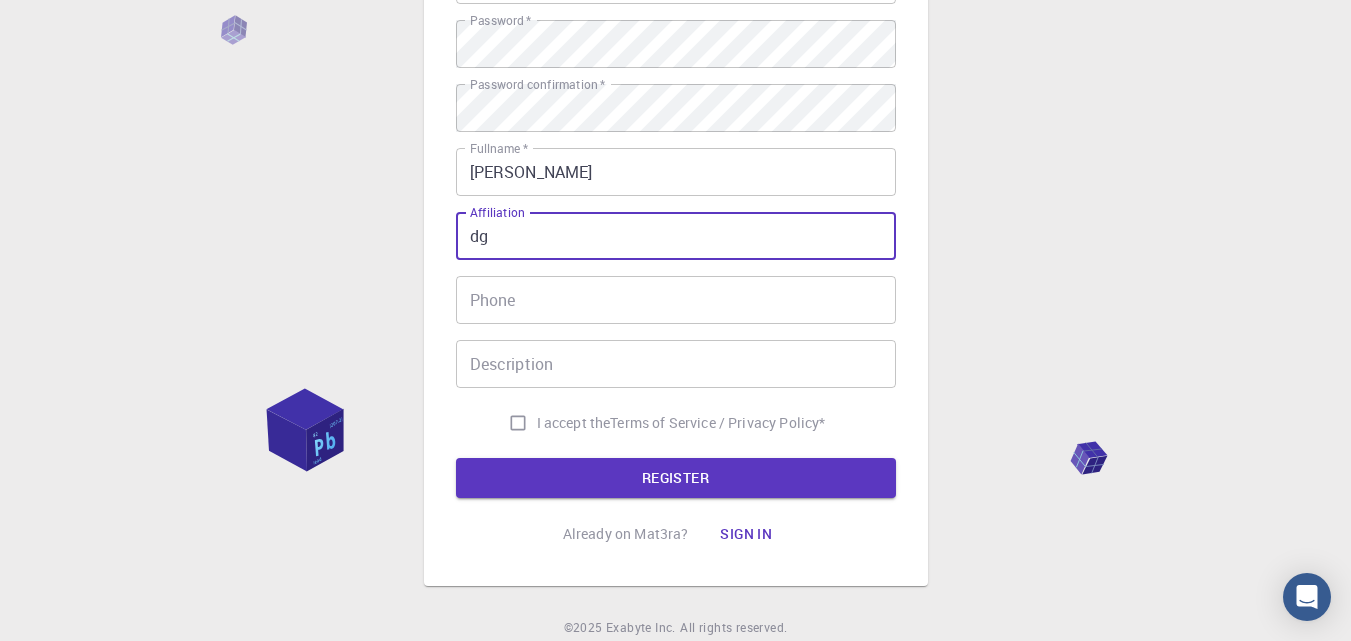type on "dg" 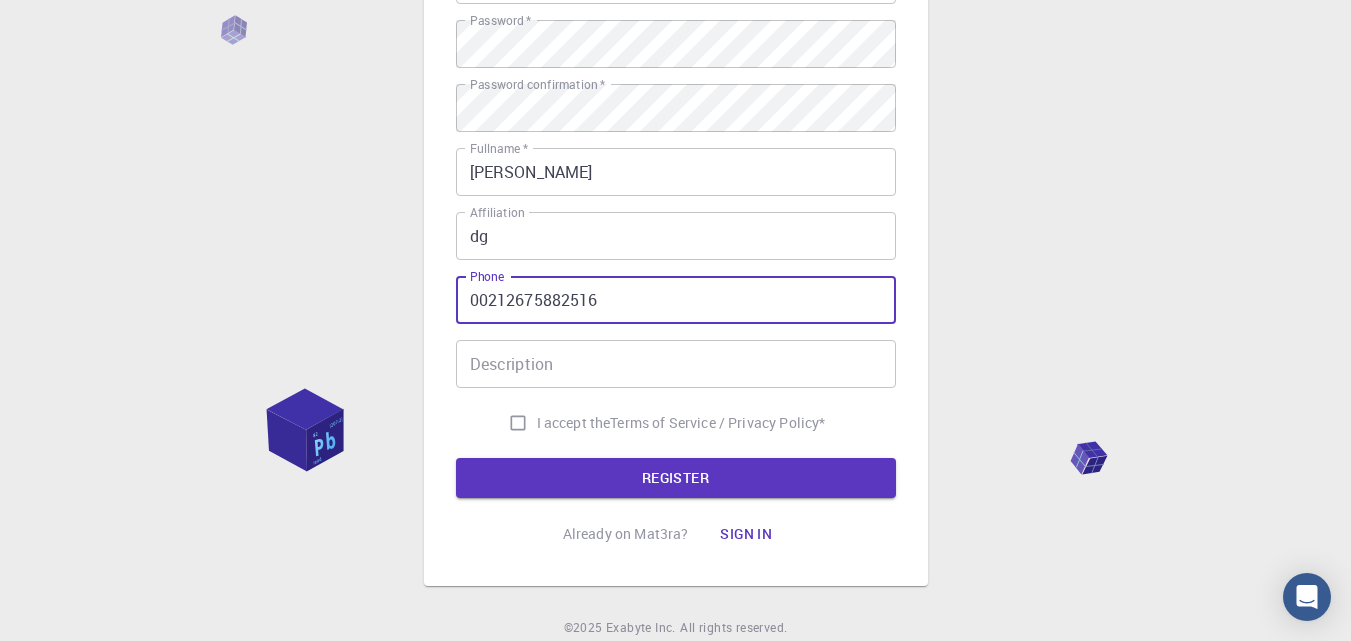 type on "00212675882516" 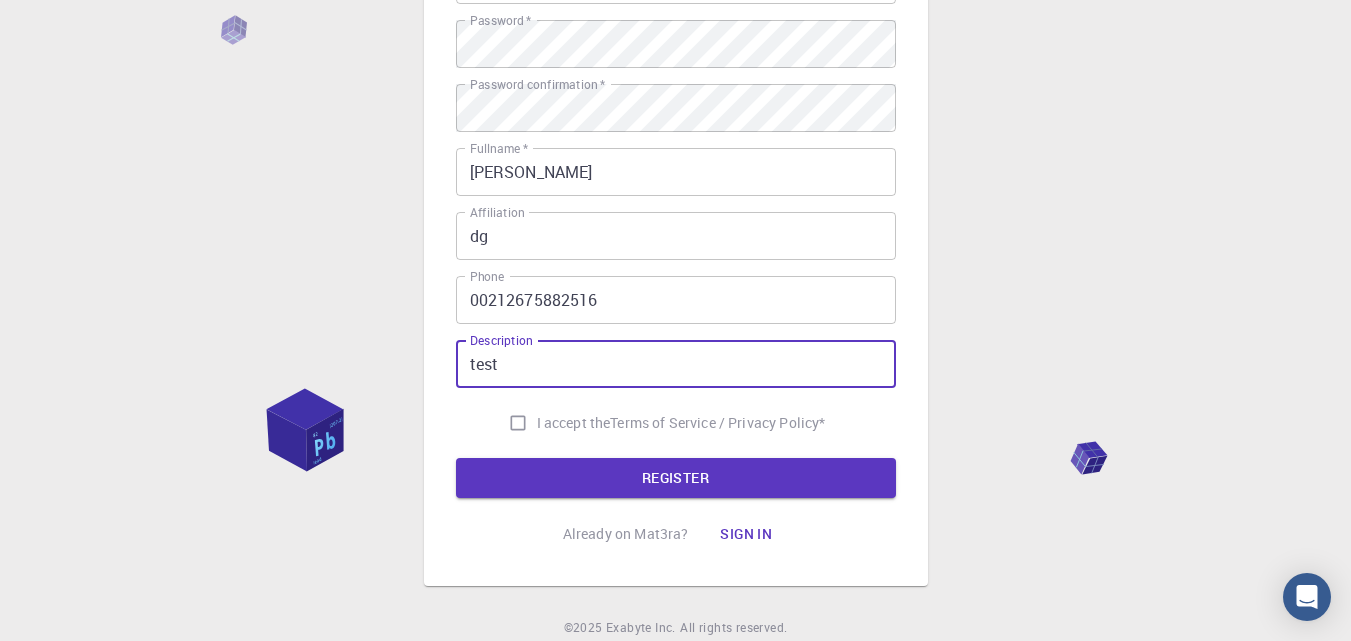 type on "test" 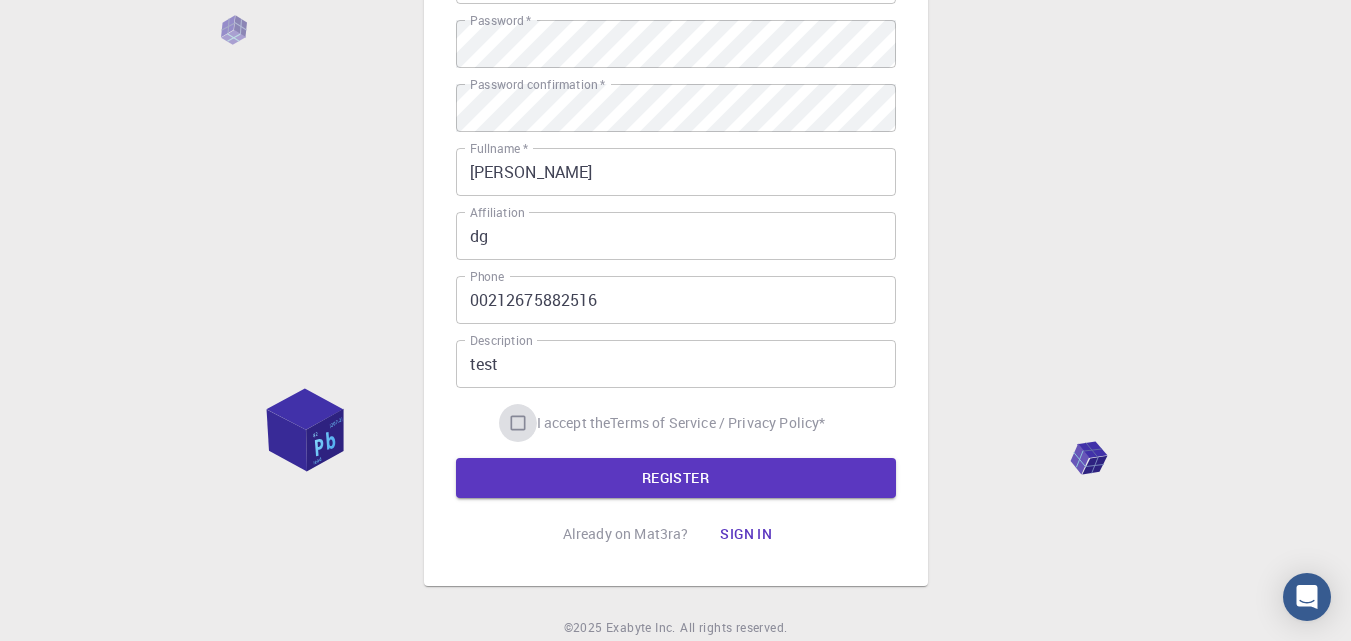 click on "I accept the  Terms of Service / Privacy Policy  *" at bounding box center (518, 423) 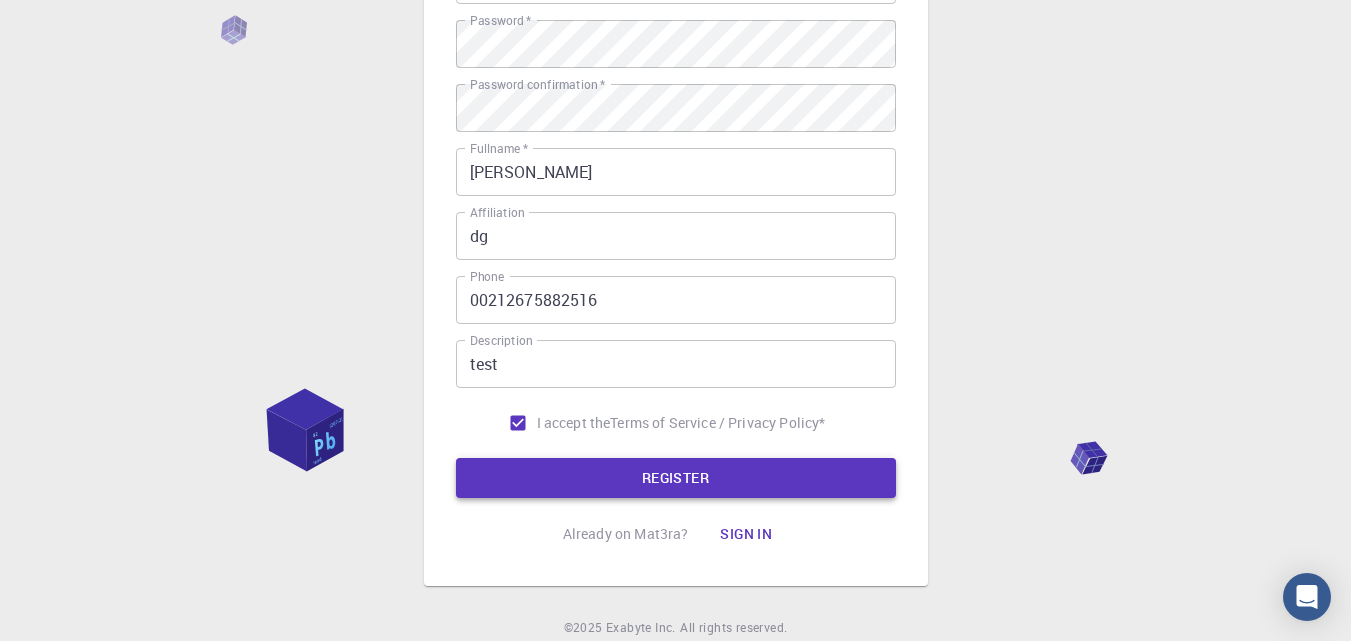 click on "REGISTER" at bounding box center [676, 478] 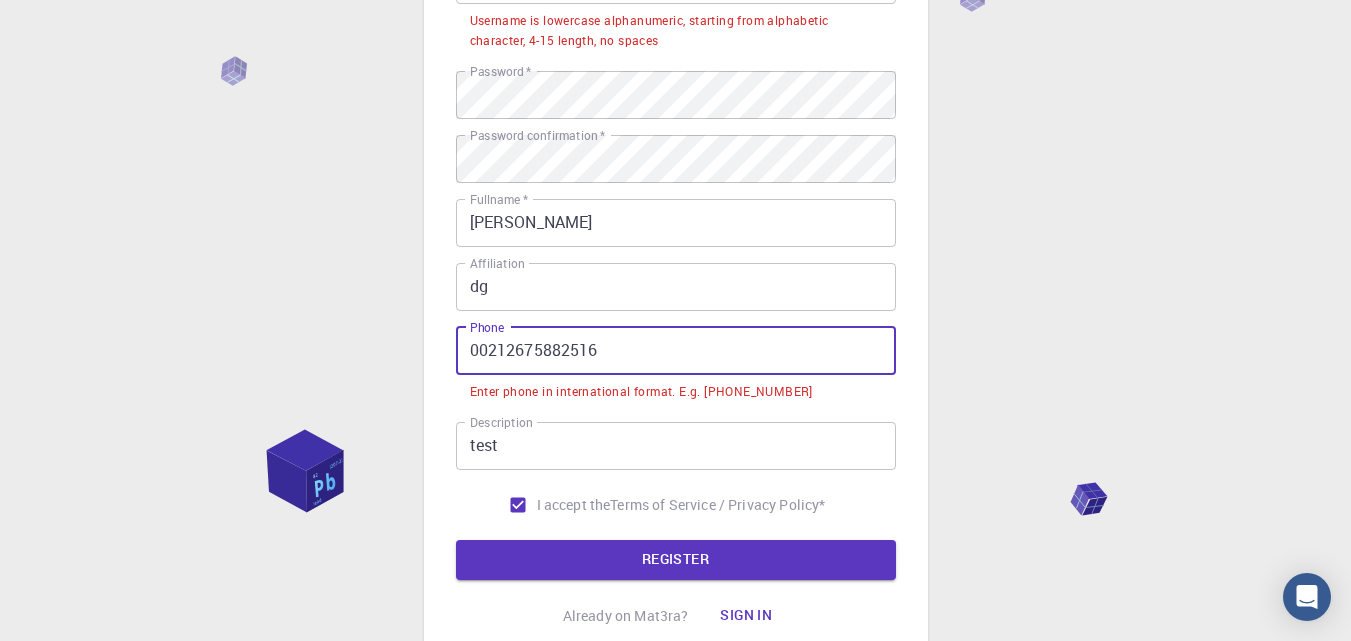 click on "00212675882516" at bounding box center [676, 351] 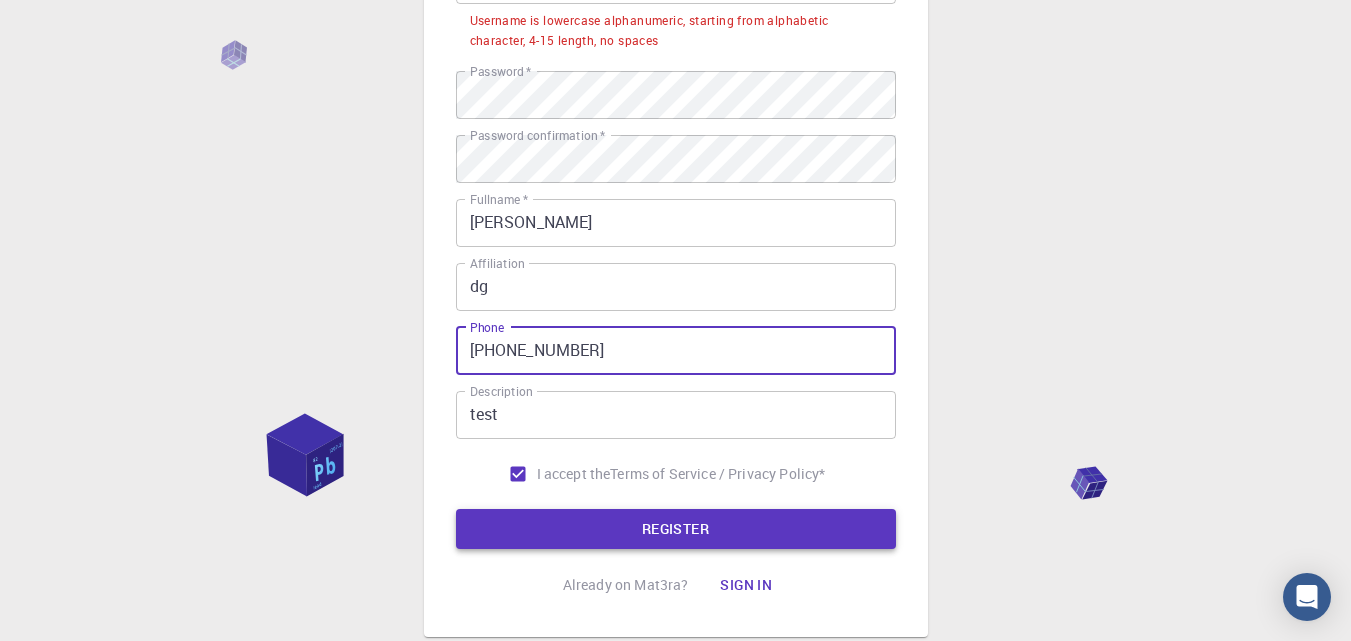 type on "+212675882516" 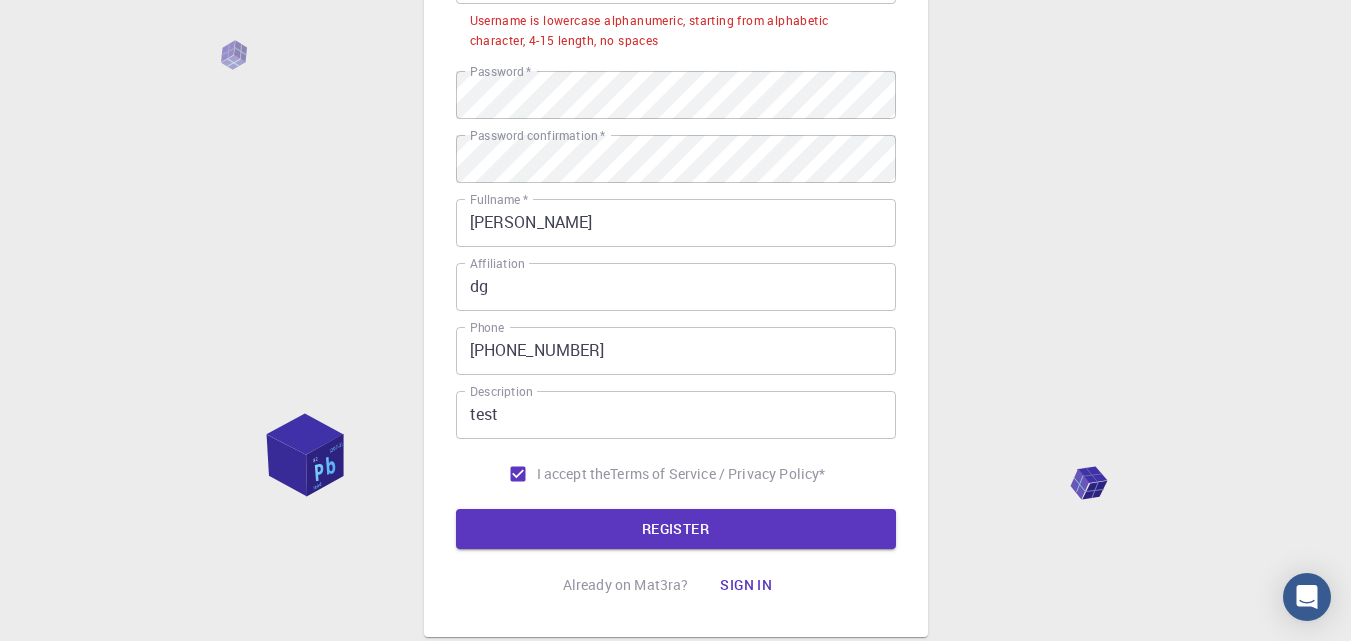 scroll, scrollTop: 200, scrollLeft: 0, axis: vertical 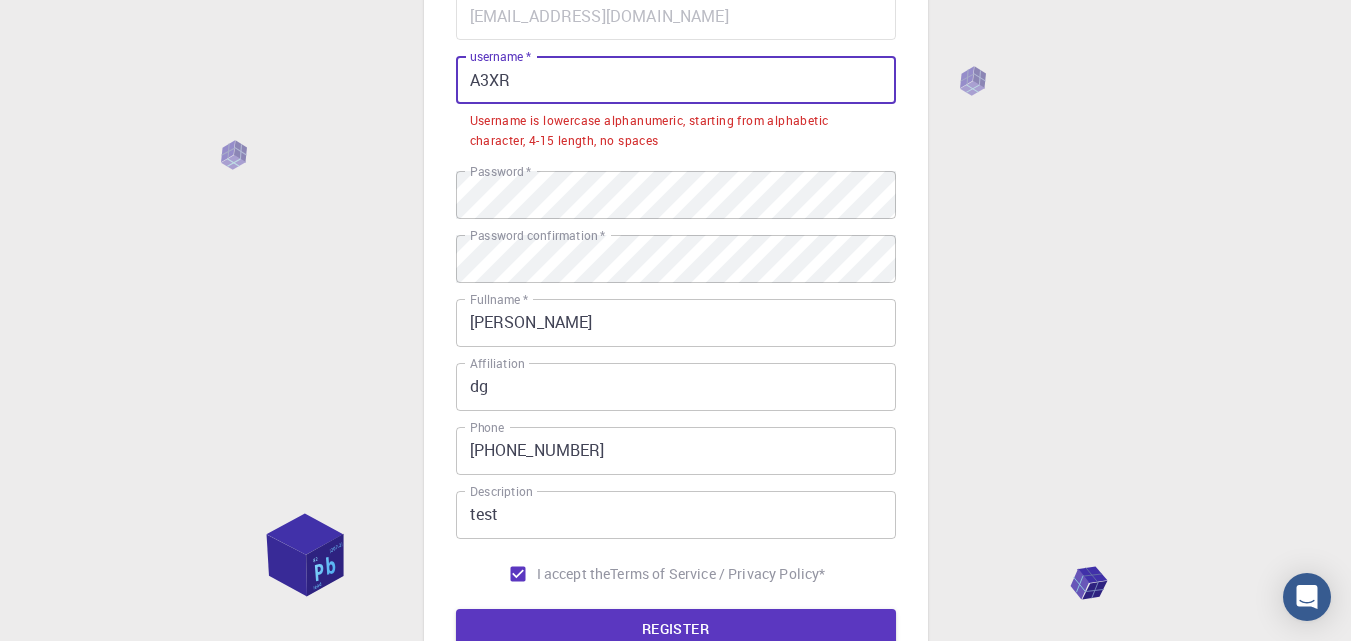 click on "A3XR" at bounding box center [676, 80] 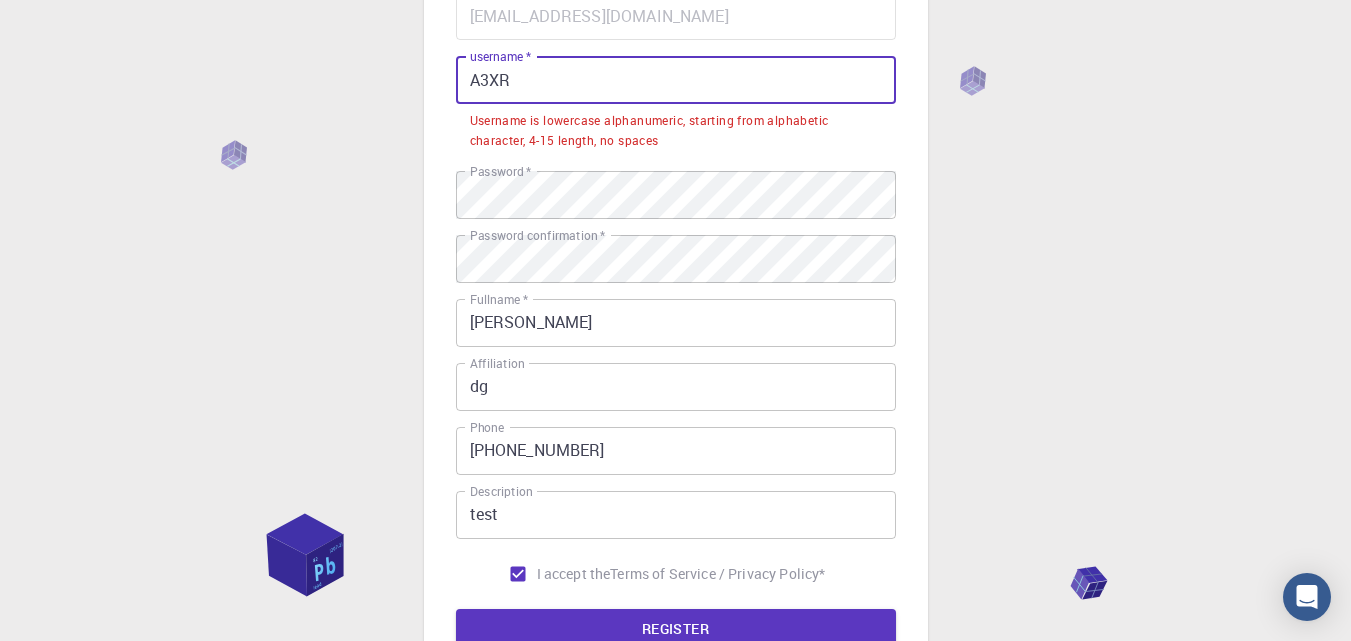 click on "A3XR" at bounding box center [676, 80] 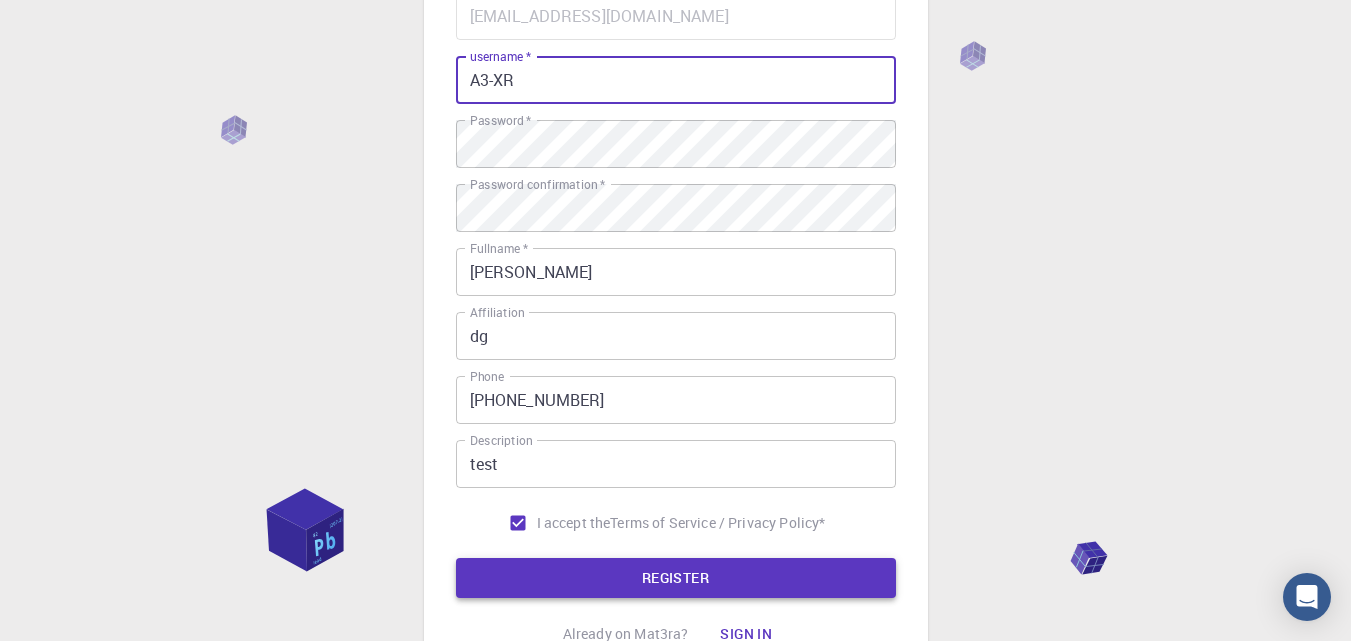 click on "REGISTER" at bounding box center [676, 578] 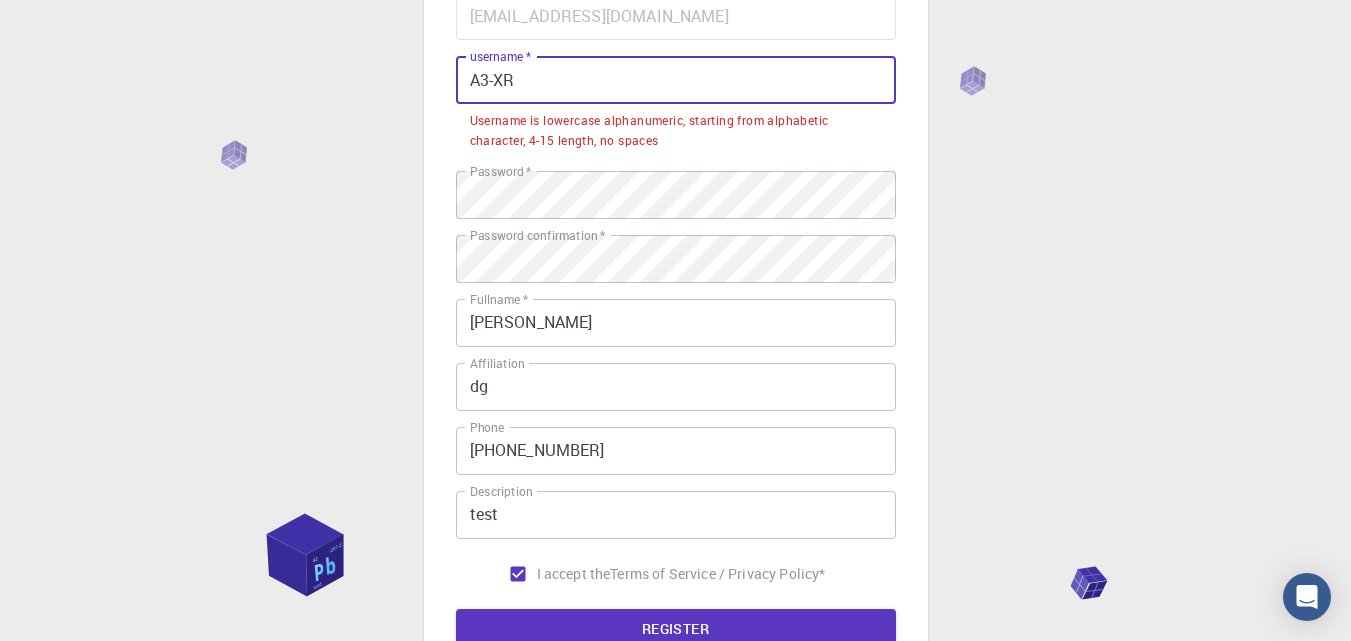 click on "A3-XR" at bounding box center (676, 80) 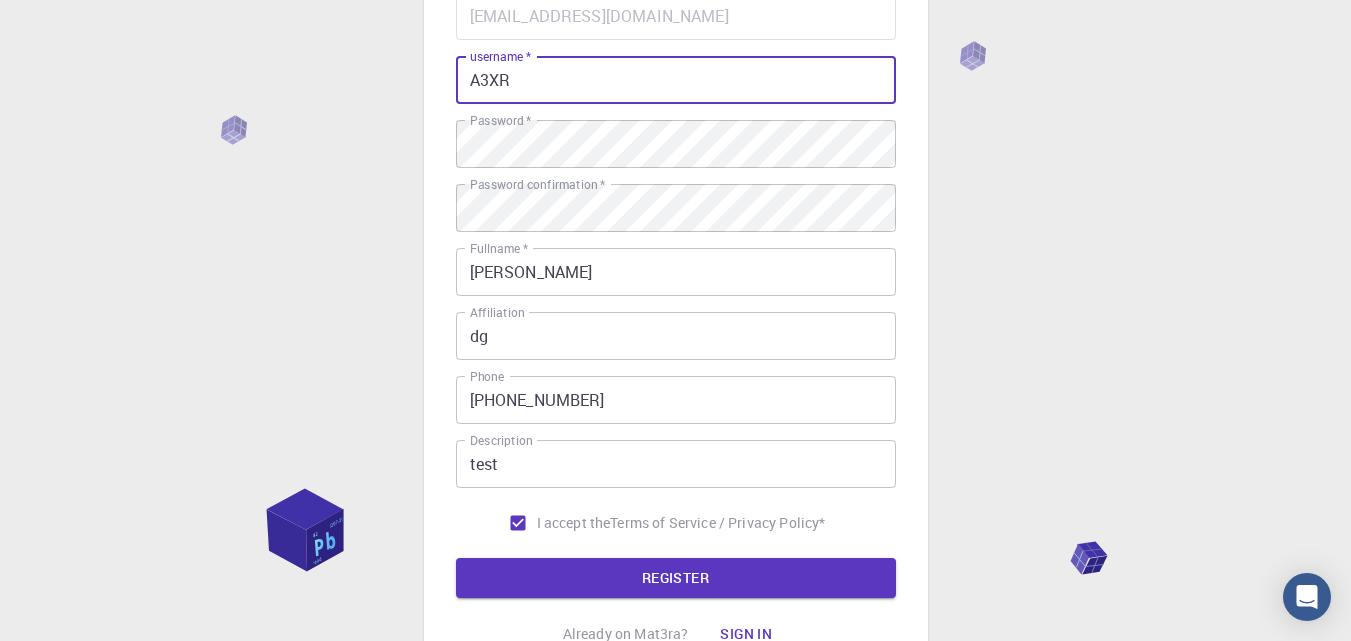 click on "A3XR" at bounding box center [676, 80] 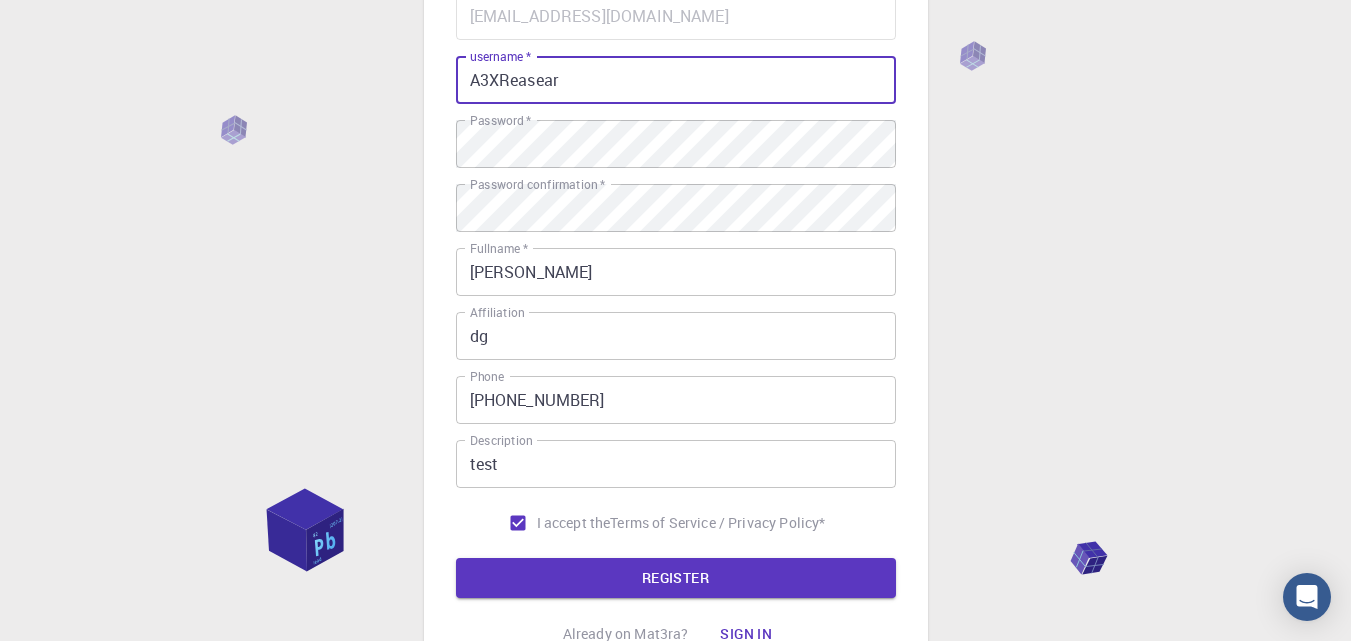 scroll, scrollTop: 377, scrollLeft: 0, axis: vertical 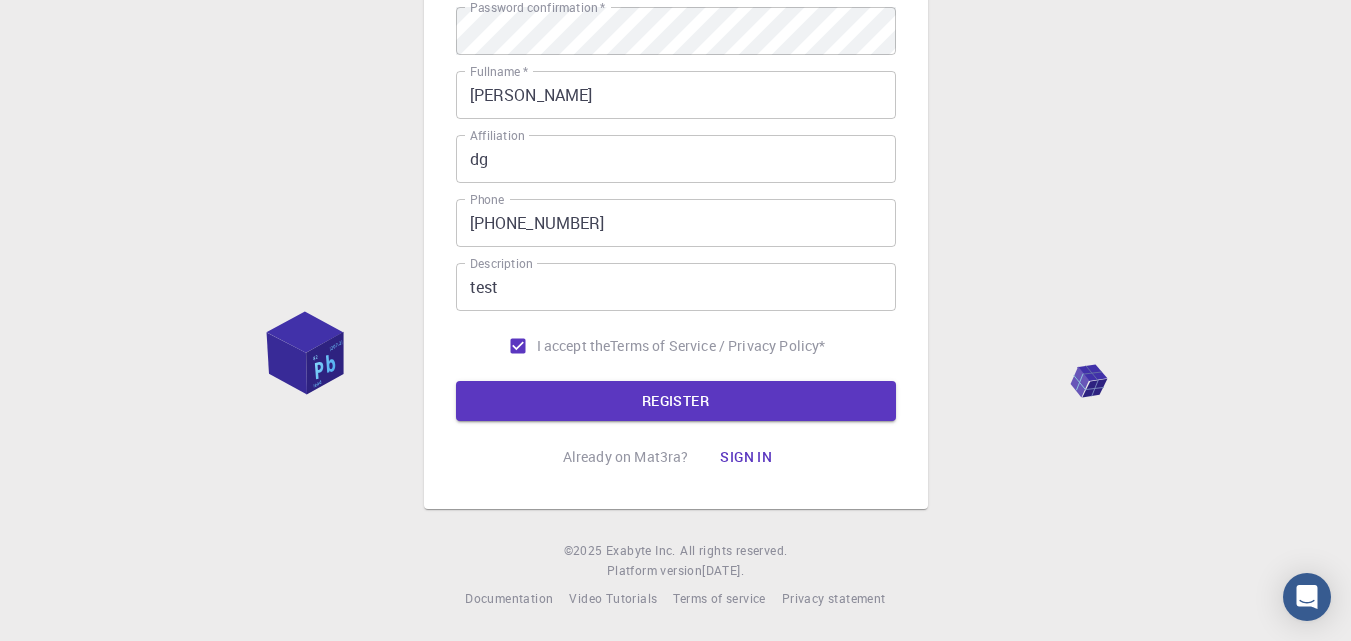 click on "Email   * ERRAJI.AB2@GMAIL.COM Email   * username   * A3XReasear username   * Password   * Password   * Password confirmation   * Password confirmation   * Fullname   * abderrahim erraji Fullname   * Affiliation dg Affiliation Phone +212675882516 Phone Description test Description I accept the  Terms of Service / Privacy Policy  * REGISTER" at bounding box center [676, 118] 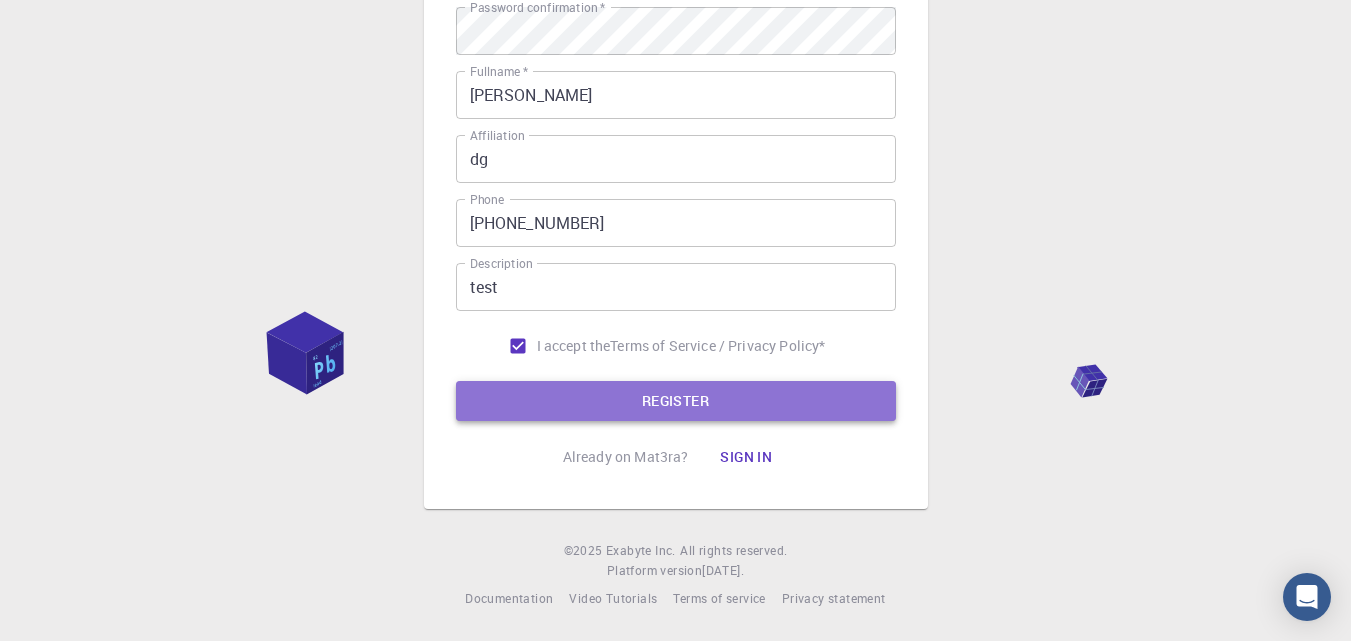 click on "REGISTER" at bounding box center [676, 401] 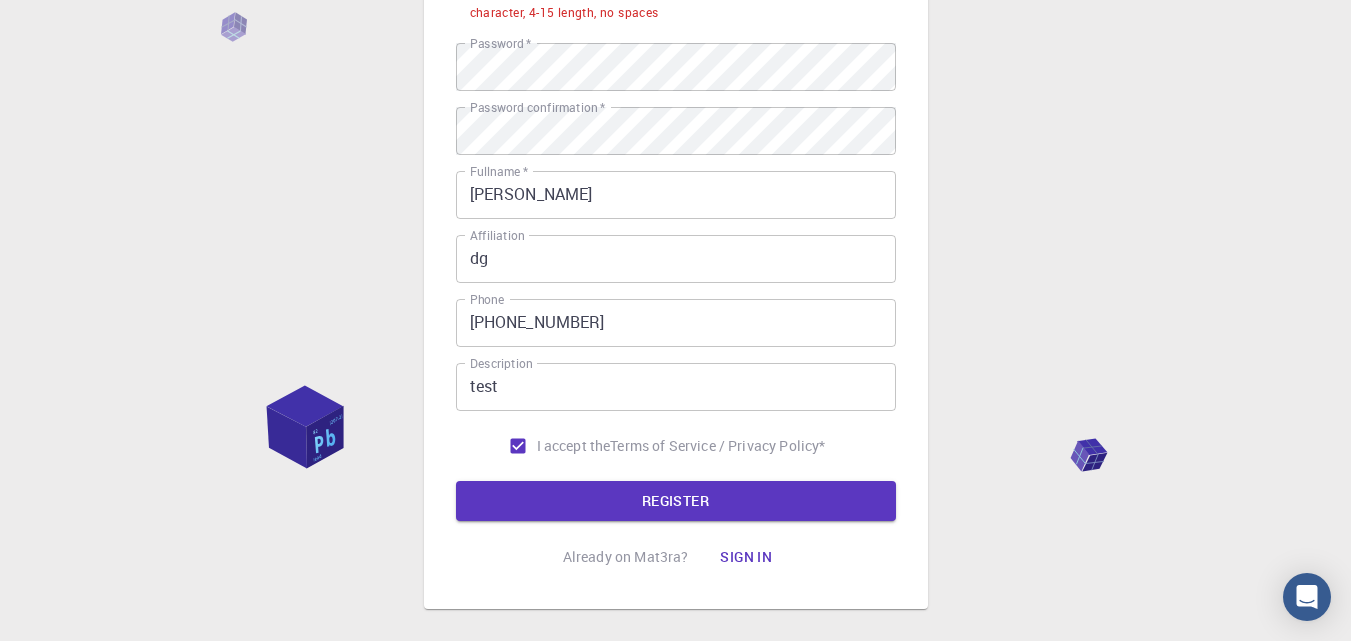 scroll, scrollTop: 228, scrollLeft: 0, axis: vertical 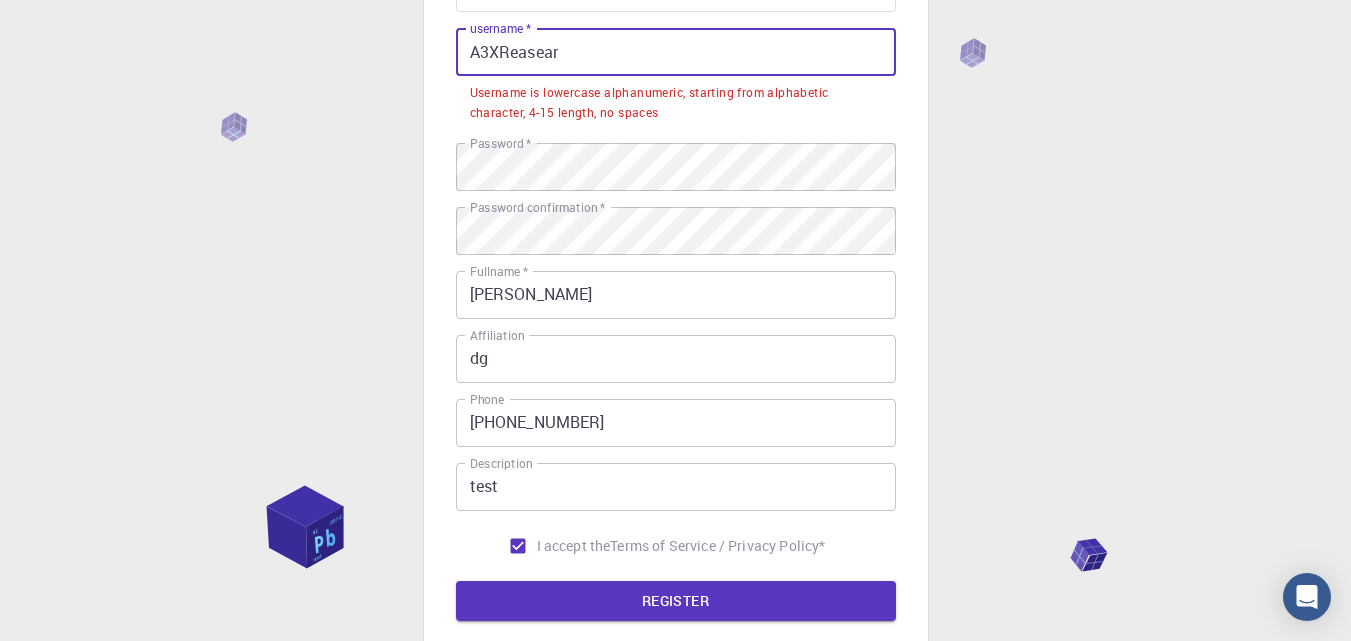 click on "A3XReasear" at bounding box center [676, 52] 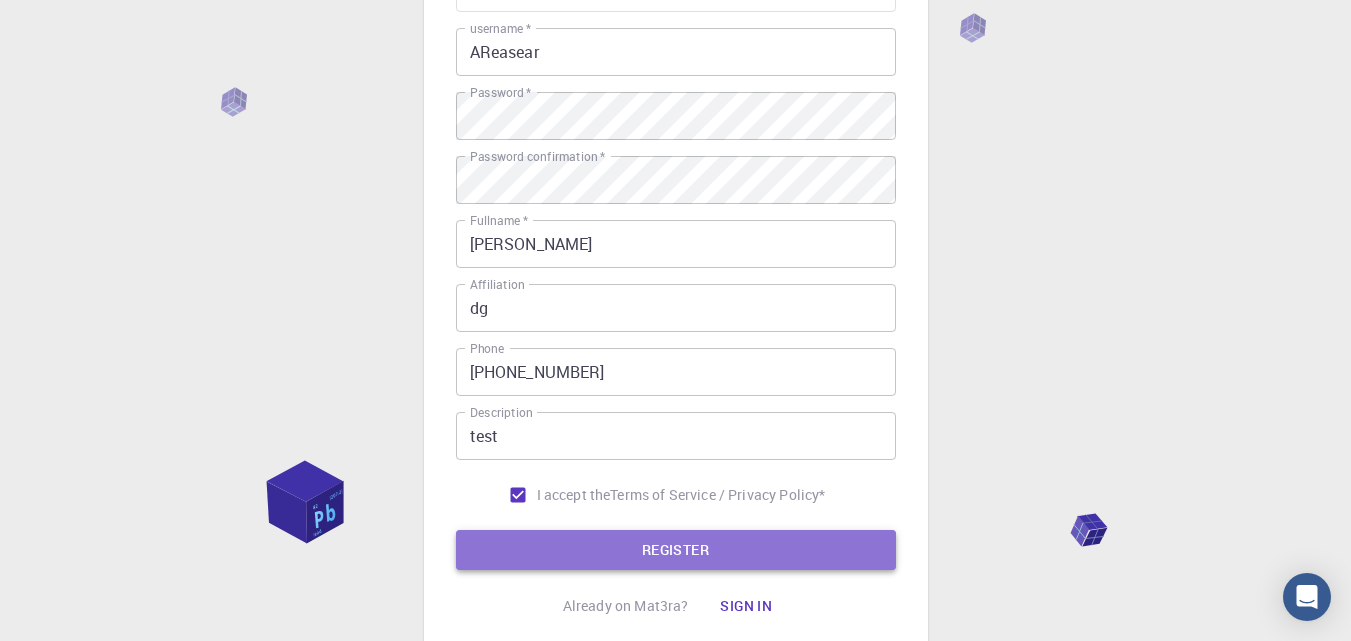 click on "REGISTER" at bounding box center [676, 550] 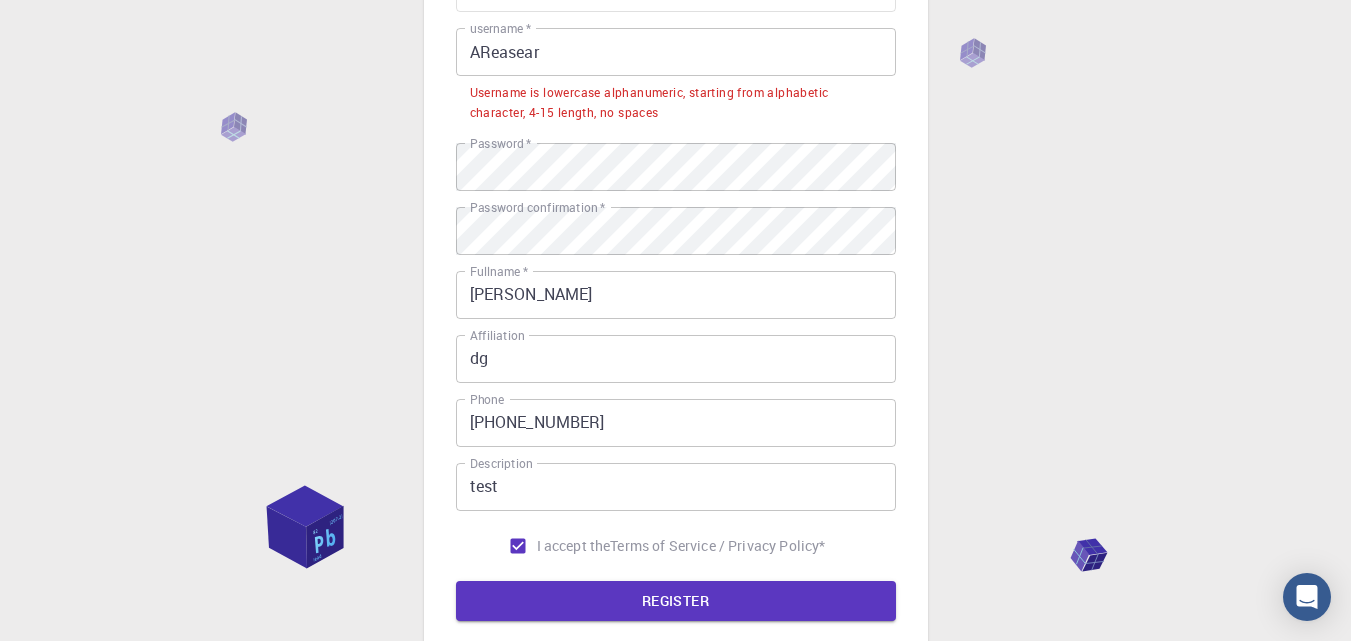 click on "AReasear" at bounding box center (676, 52) 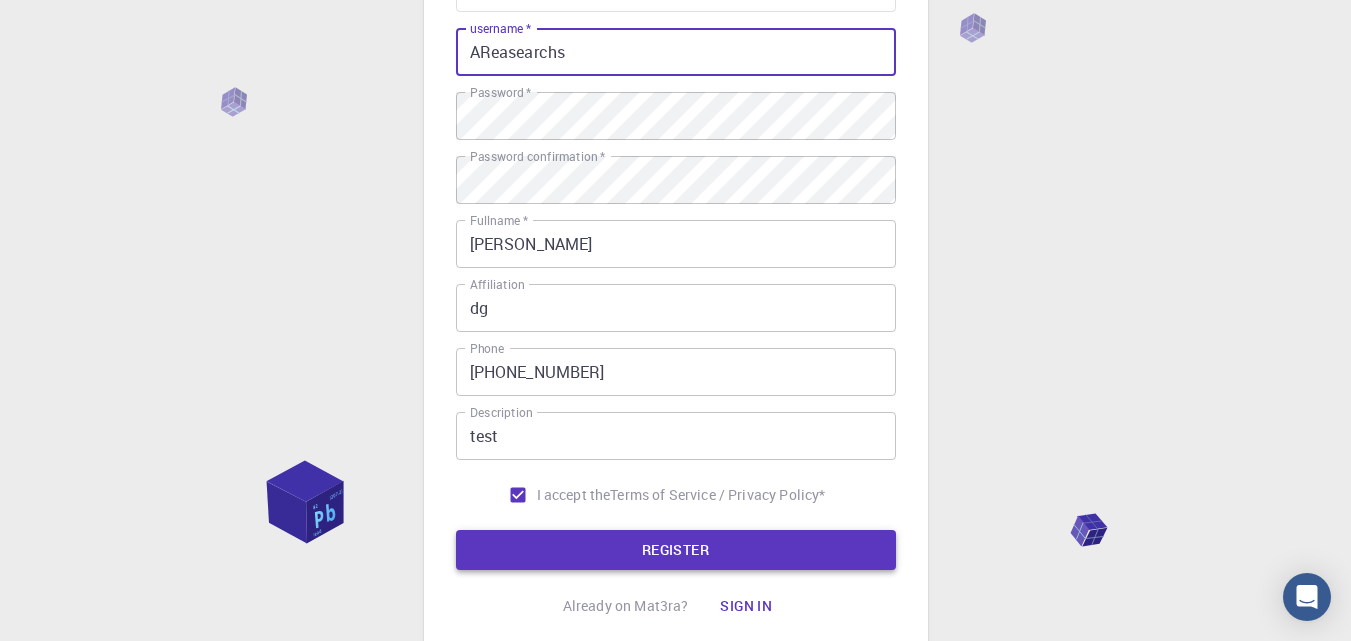 click on "REGISTER" at bounding box center (676, 550) 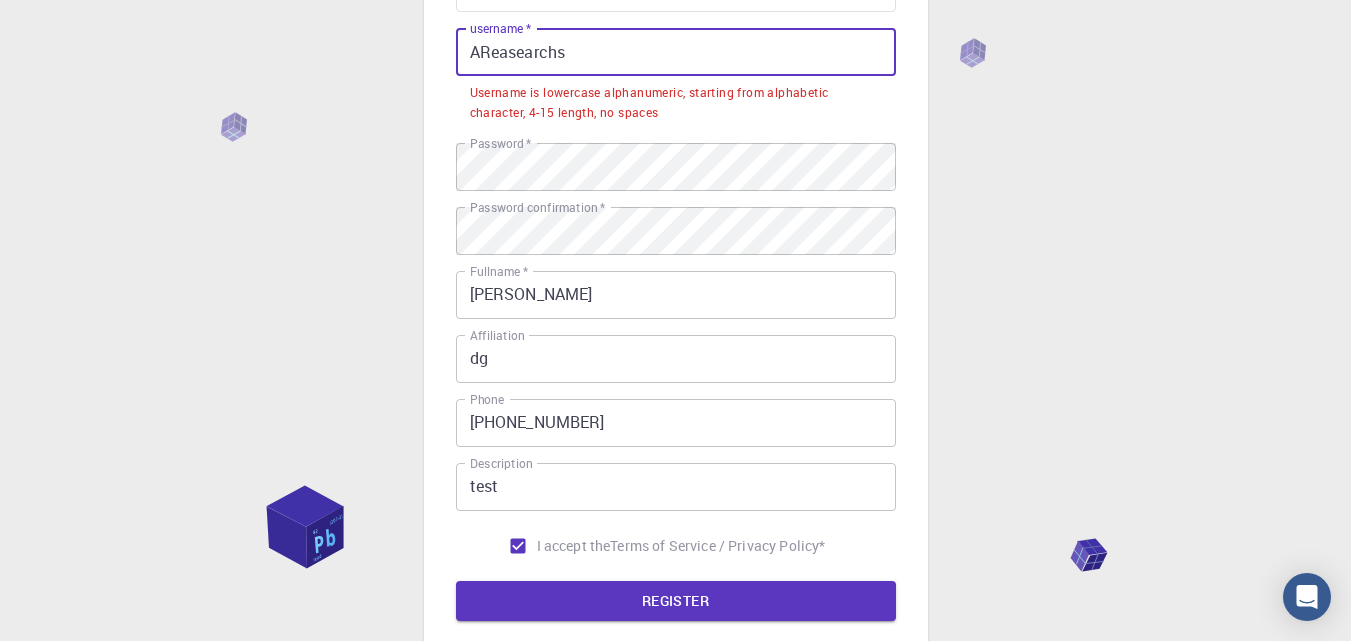 click on "AReasearchs" at bounding box center [676, 52] 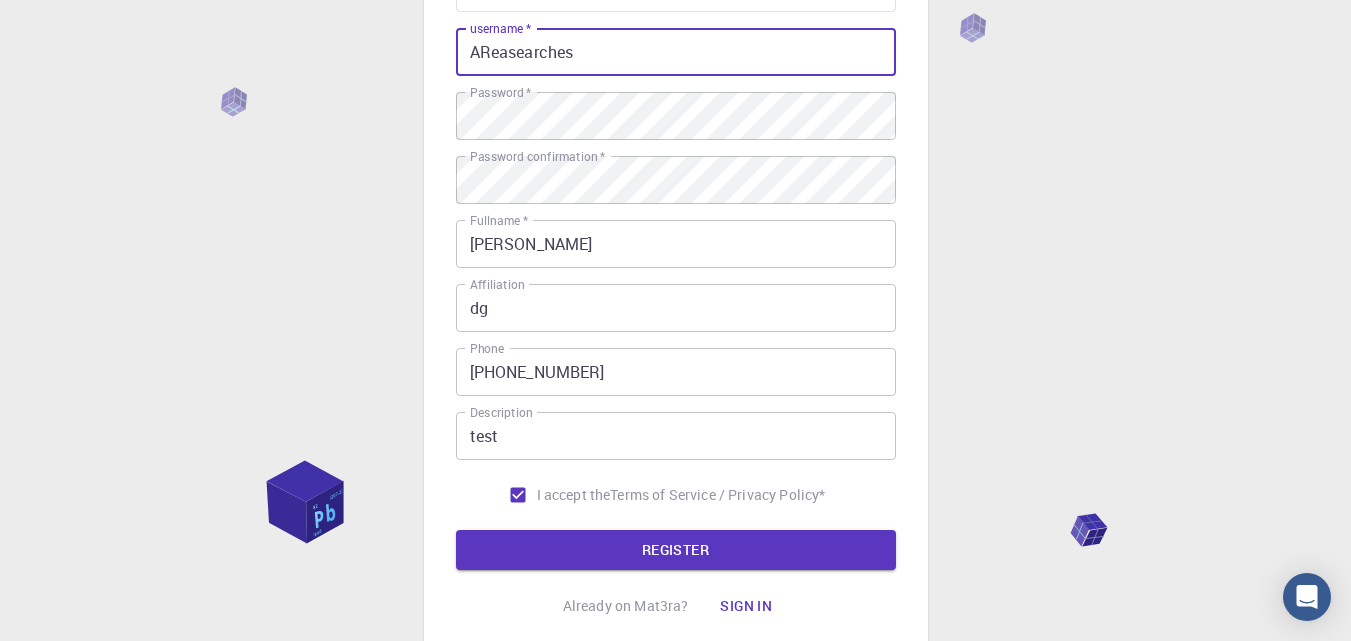 click on "REGISTER" at bounding box center [676, 550] 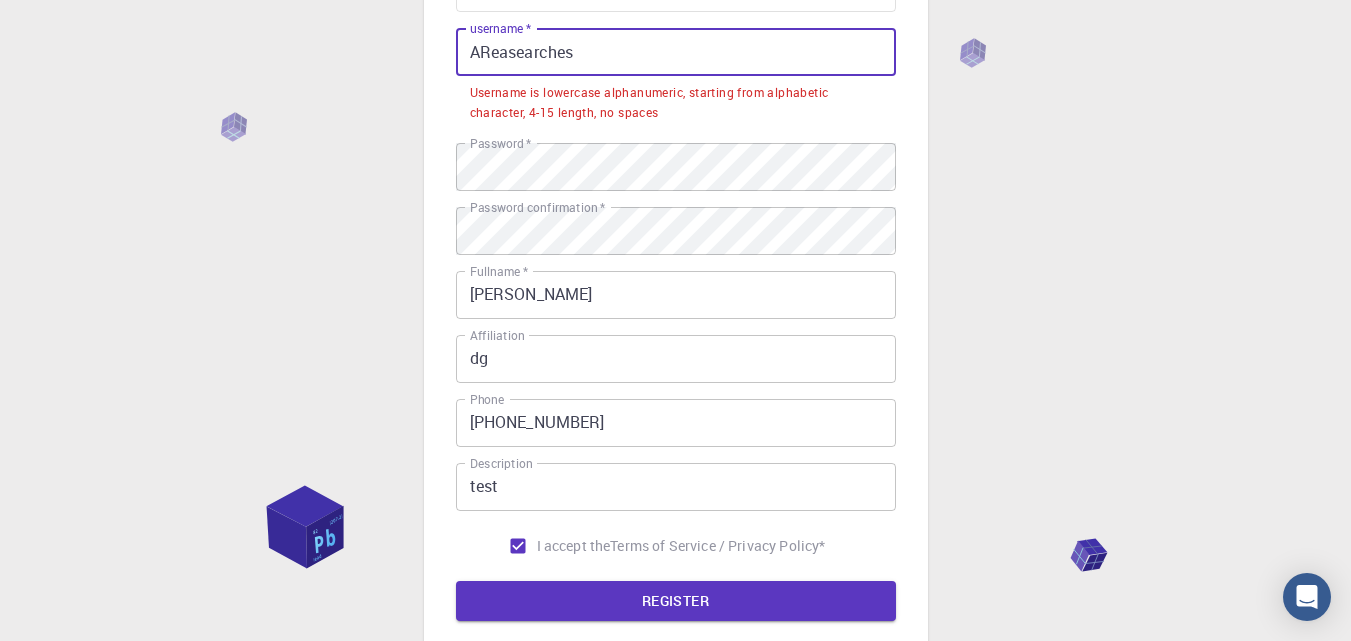 click on "AReasearches" at bounding box center [676, 52] 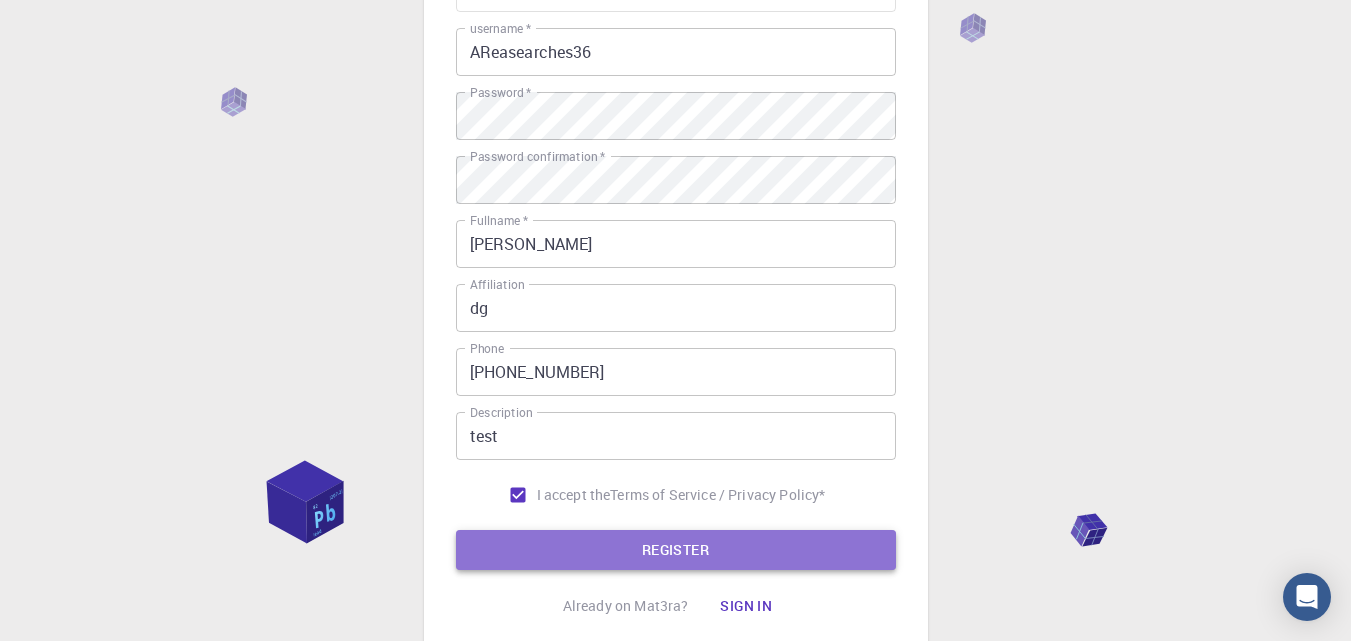 click on "REGISTER" at bounding box center [676, 550] 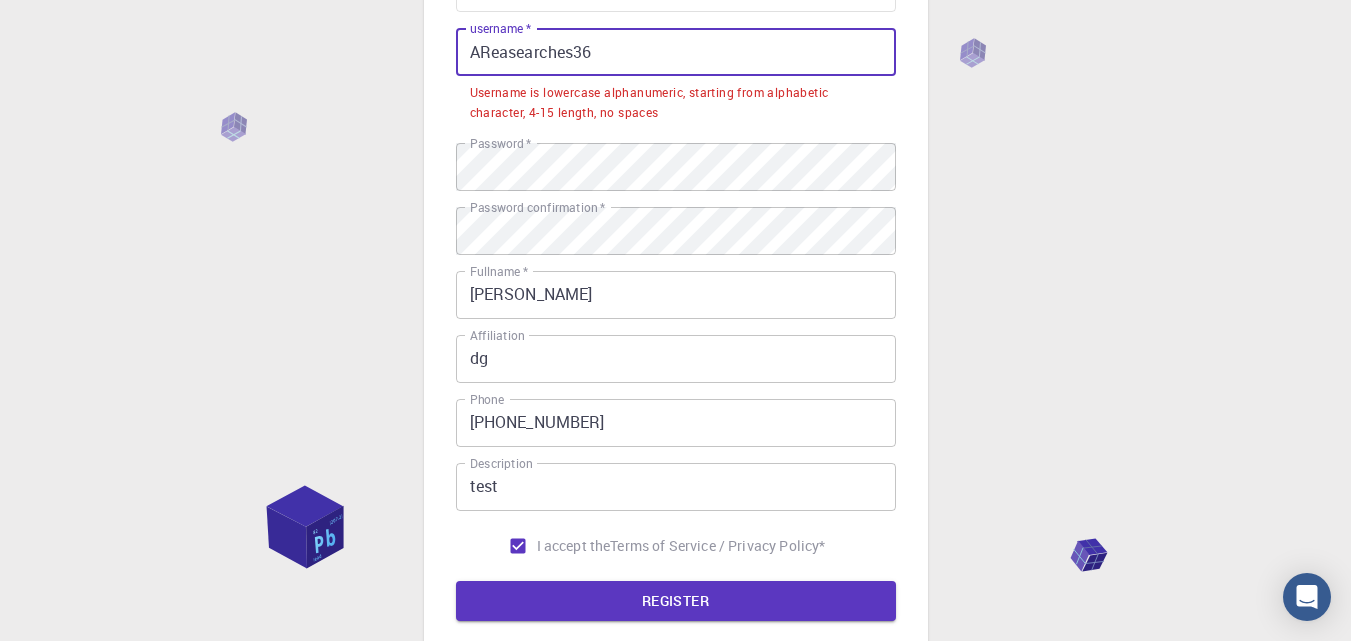 drag, startPoint x: 487, startPoint y: 54, endPoint x: 438, endPoint y: 43, distance: 50.219517 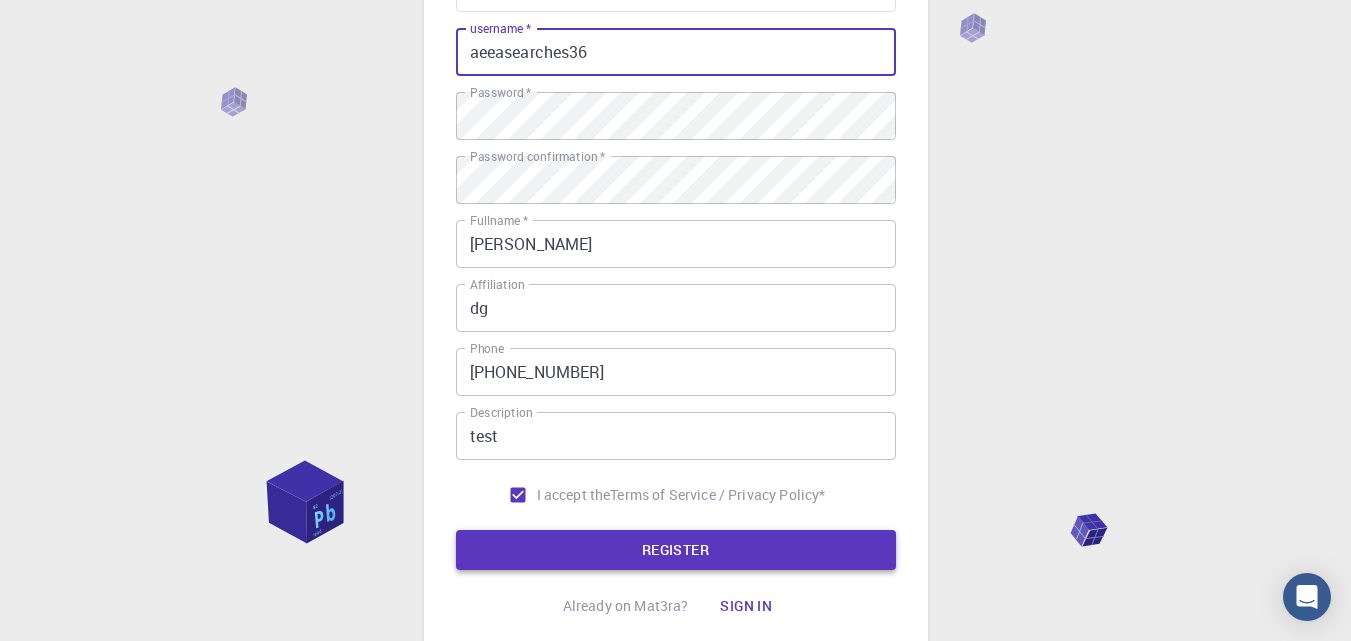 type on "aeeasearches36" 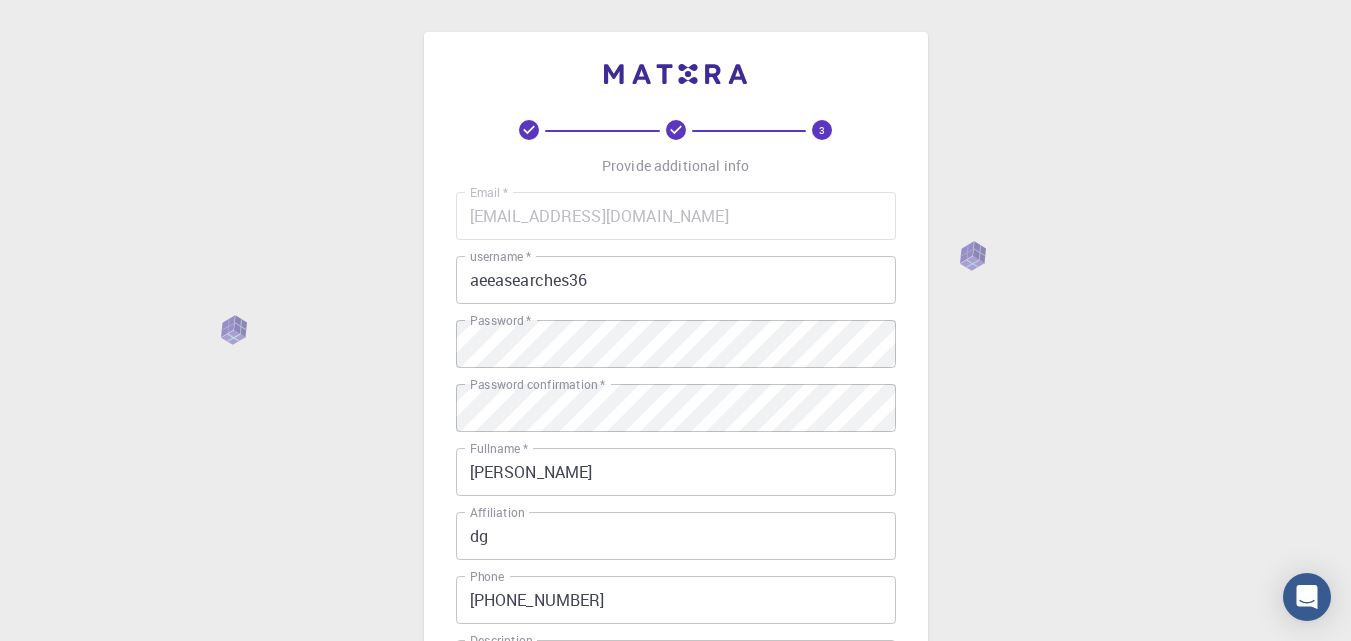 scroll, scrollTop: 377, scrollLeft: 0, axis: vertical 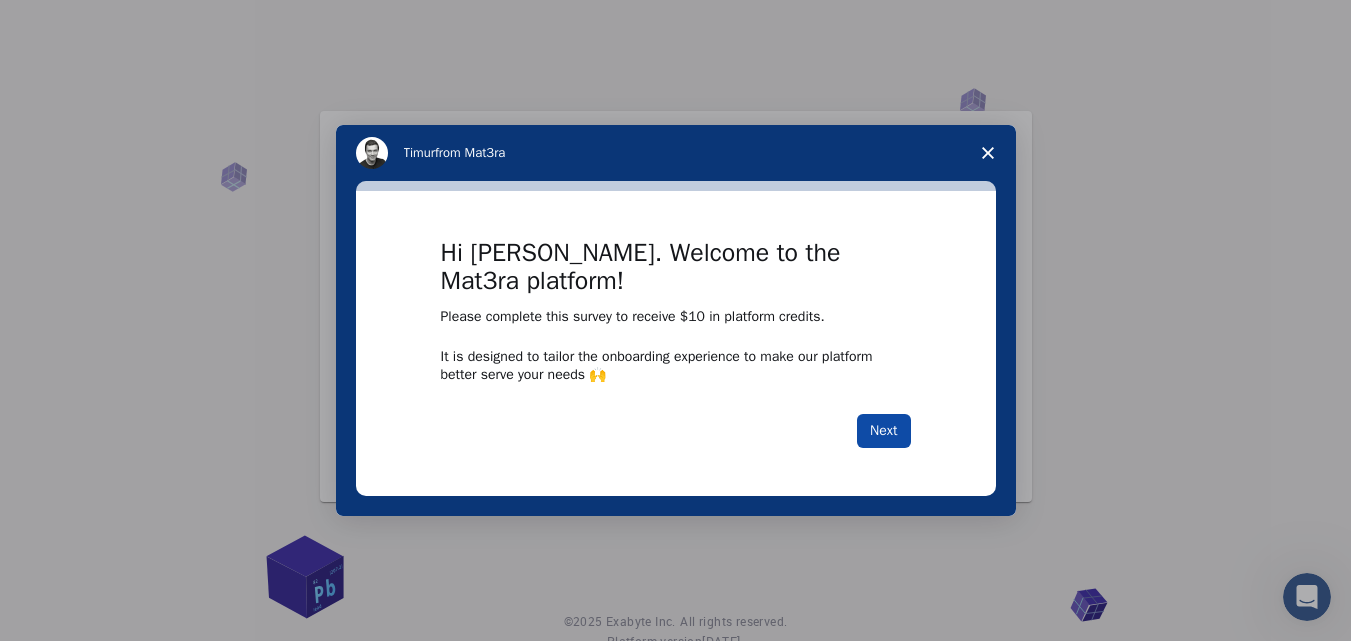 click on "Next" at bounding box center (883, 431) 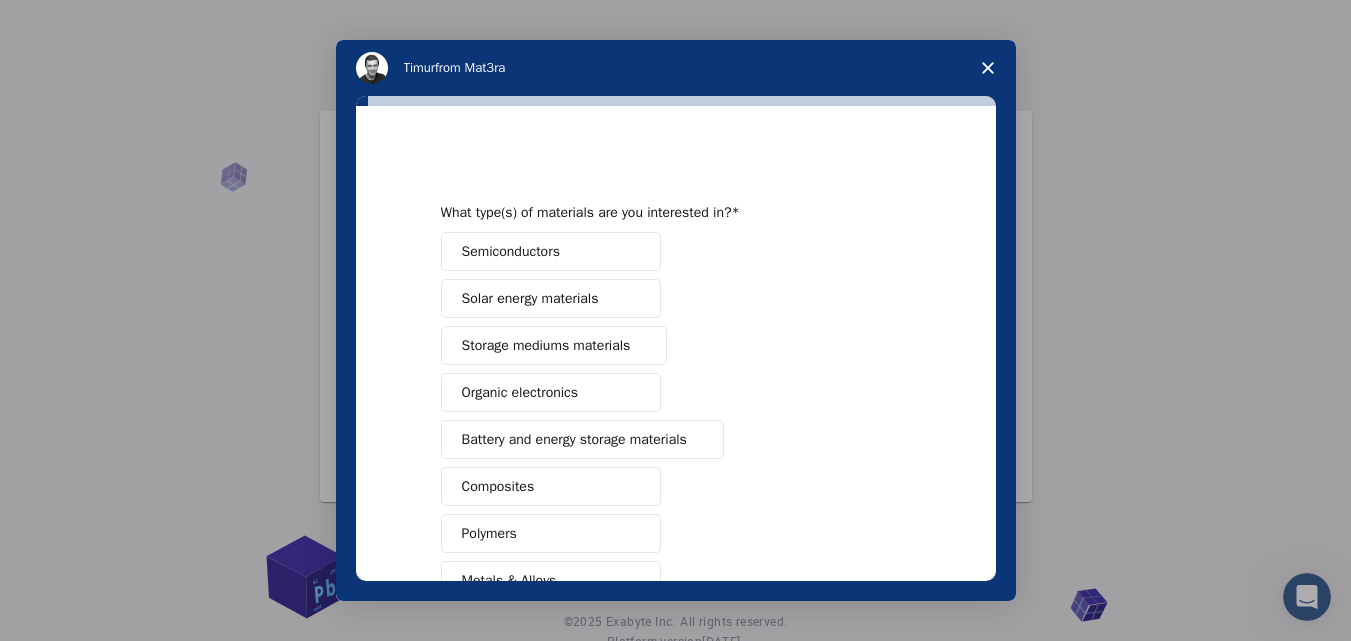 click on "Semiconductors" at bounding box center (551, 251) 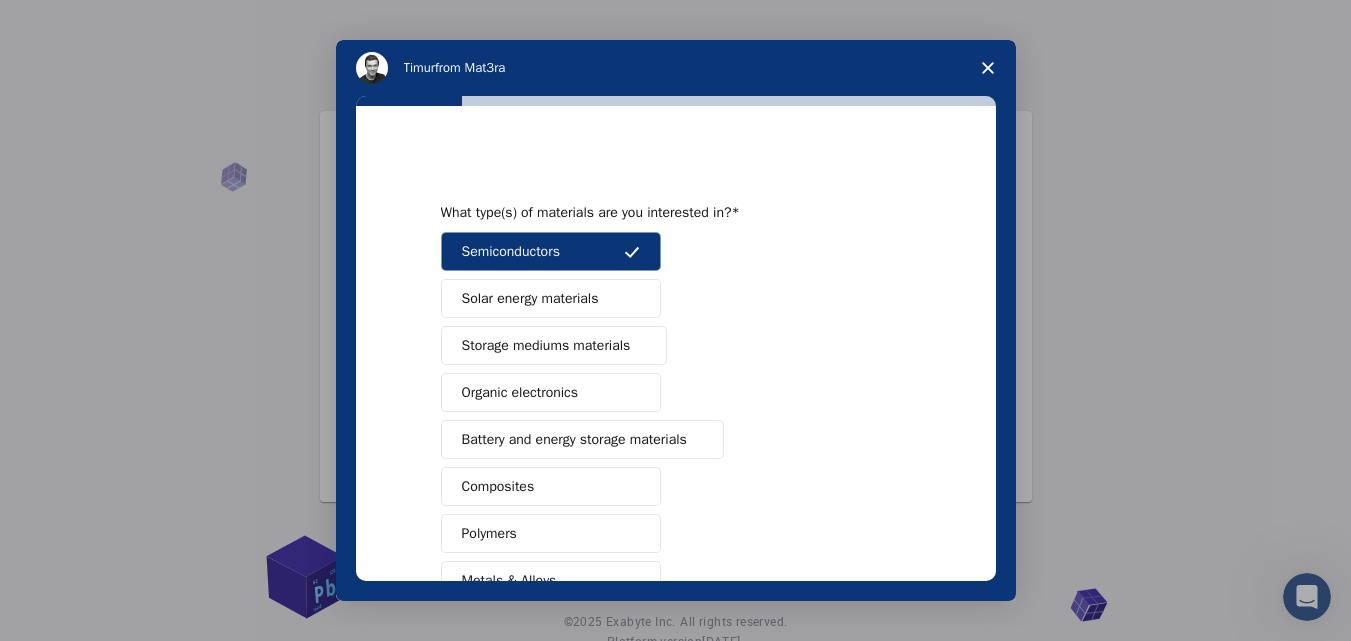 click on "Solar energy materials" at bounding box center (551, 298) 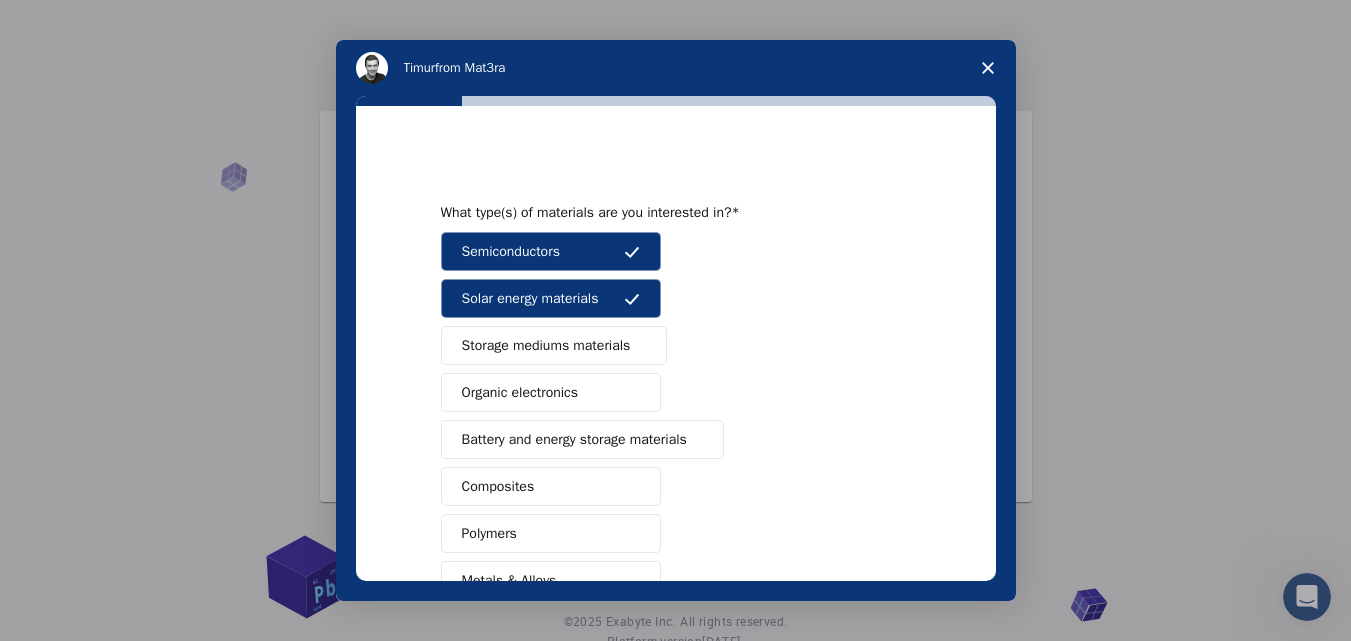 click on "Storage mediums materials" at bounding box center (546, 345) 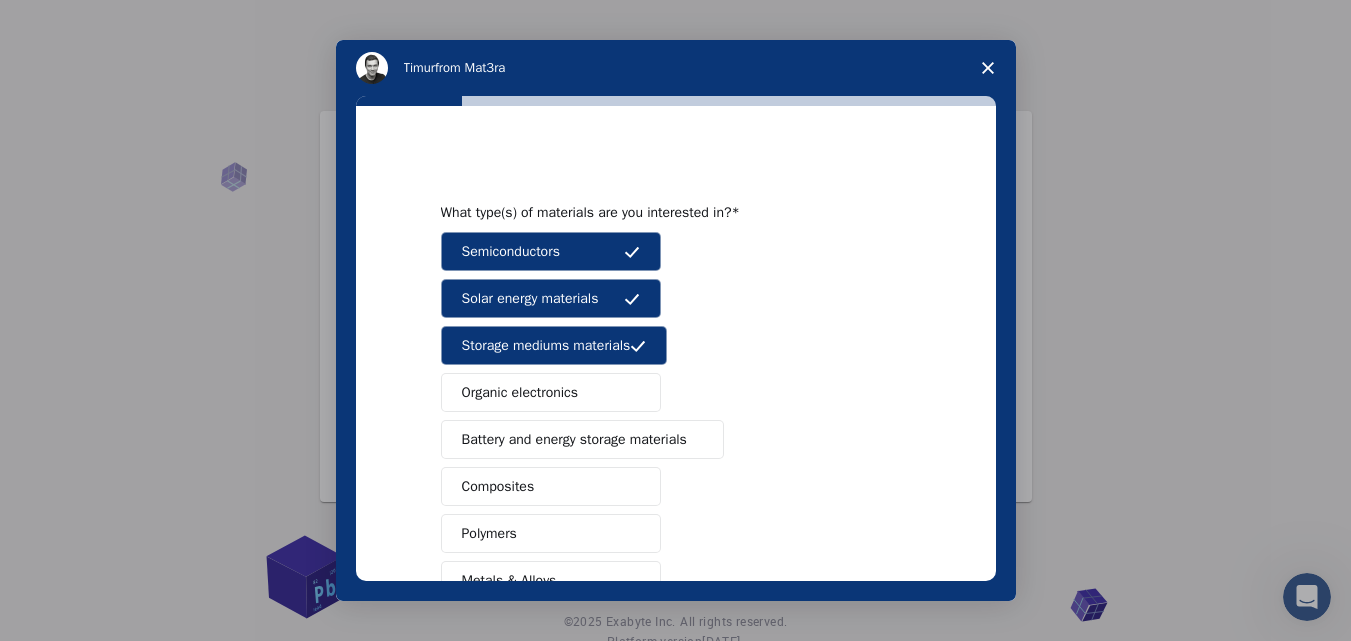scroll, scrollTop: 100, scrollLeft: 0, axis: vertical 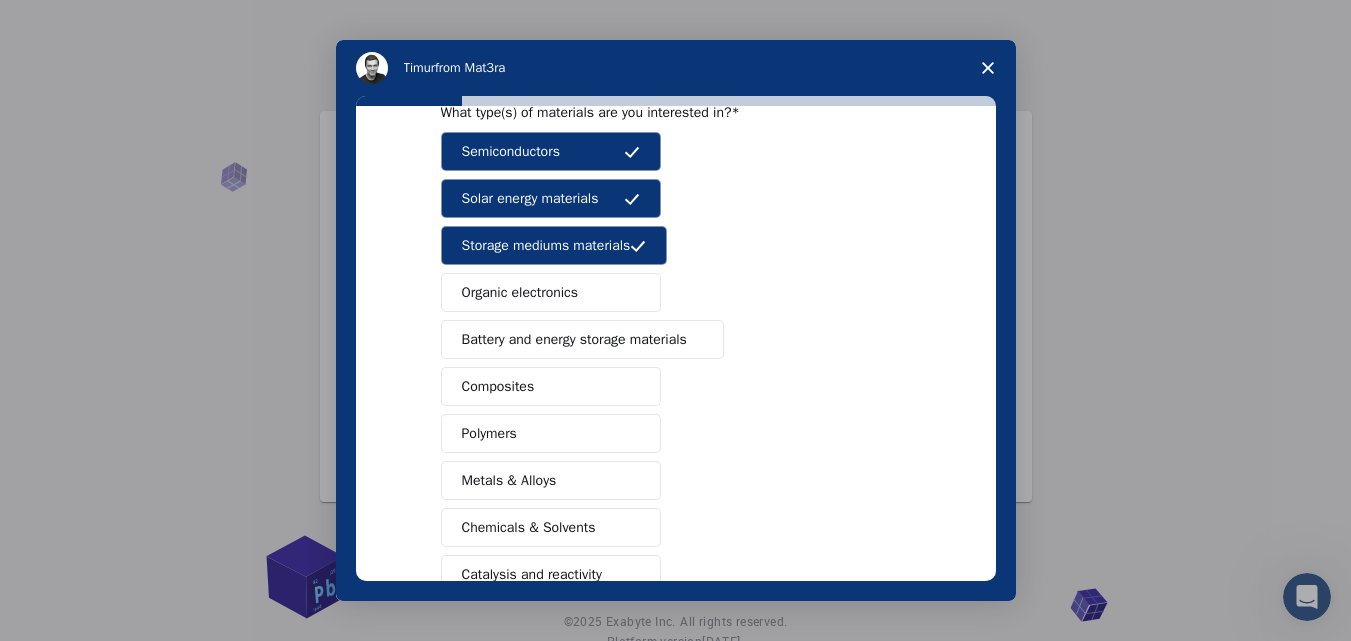 click on "Battery and energy storage materials" at bounding box center (574, 339) 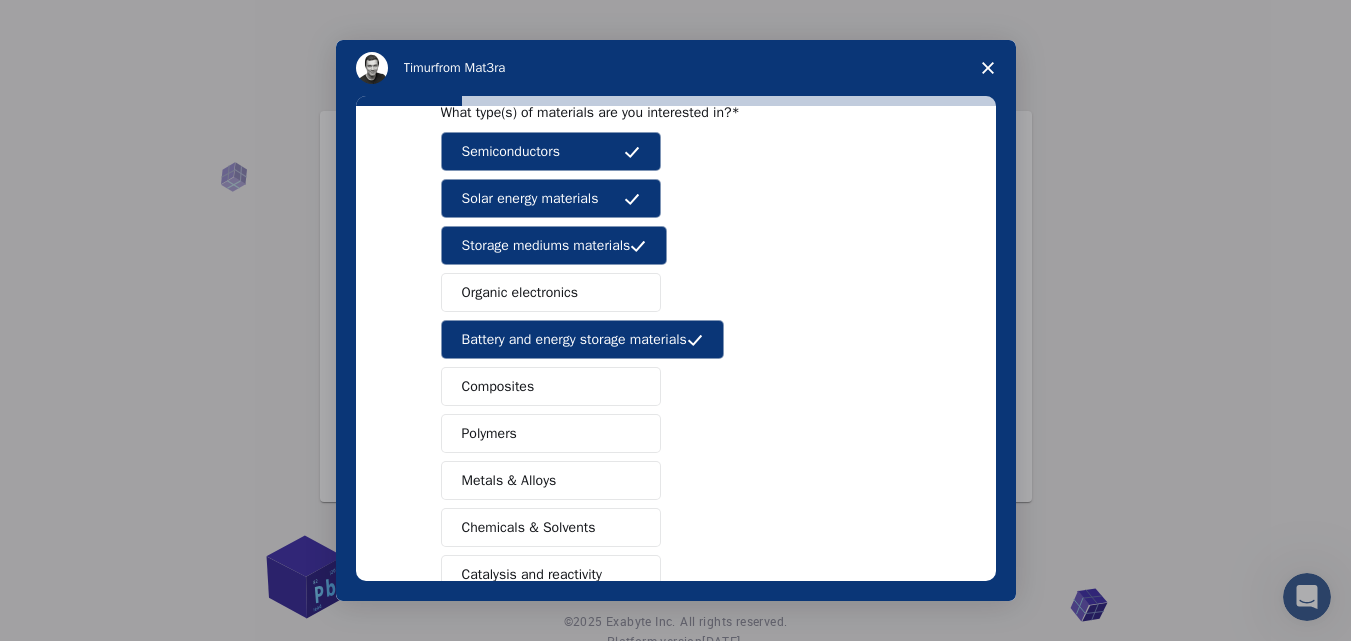 click on "Composites" at bounding box center [551, 386] 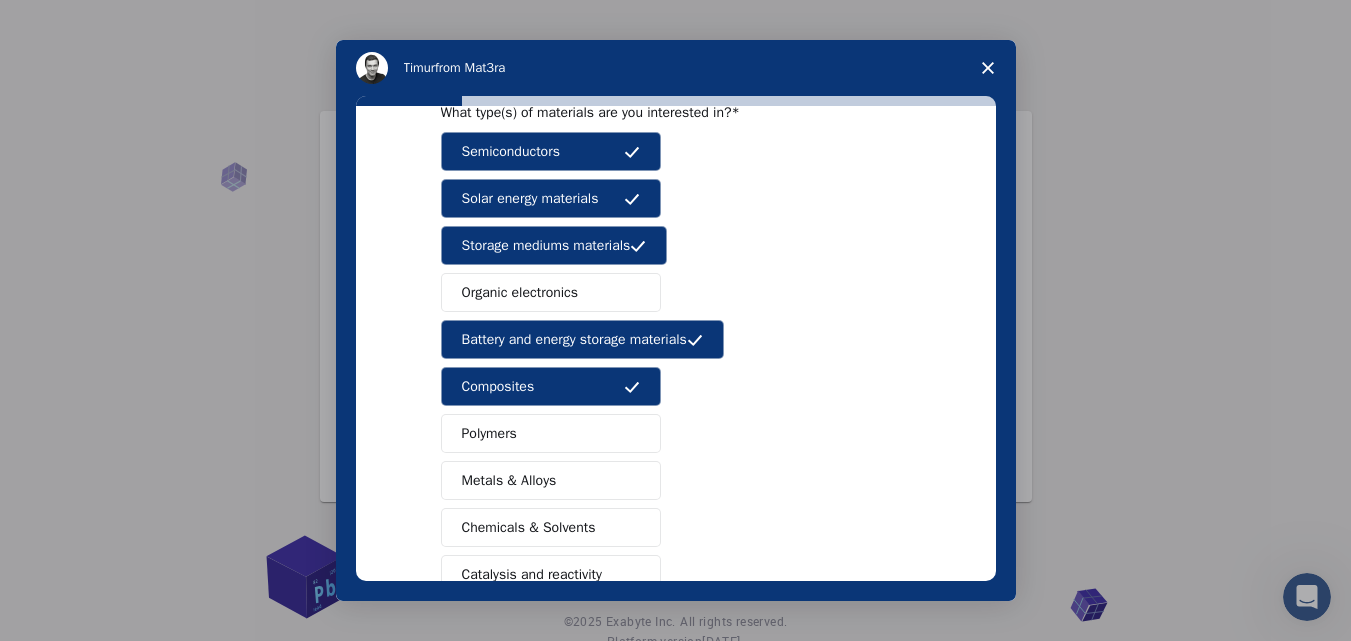 click on "Polymers" at bounding box center [551, 433] 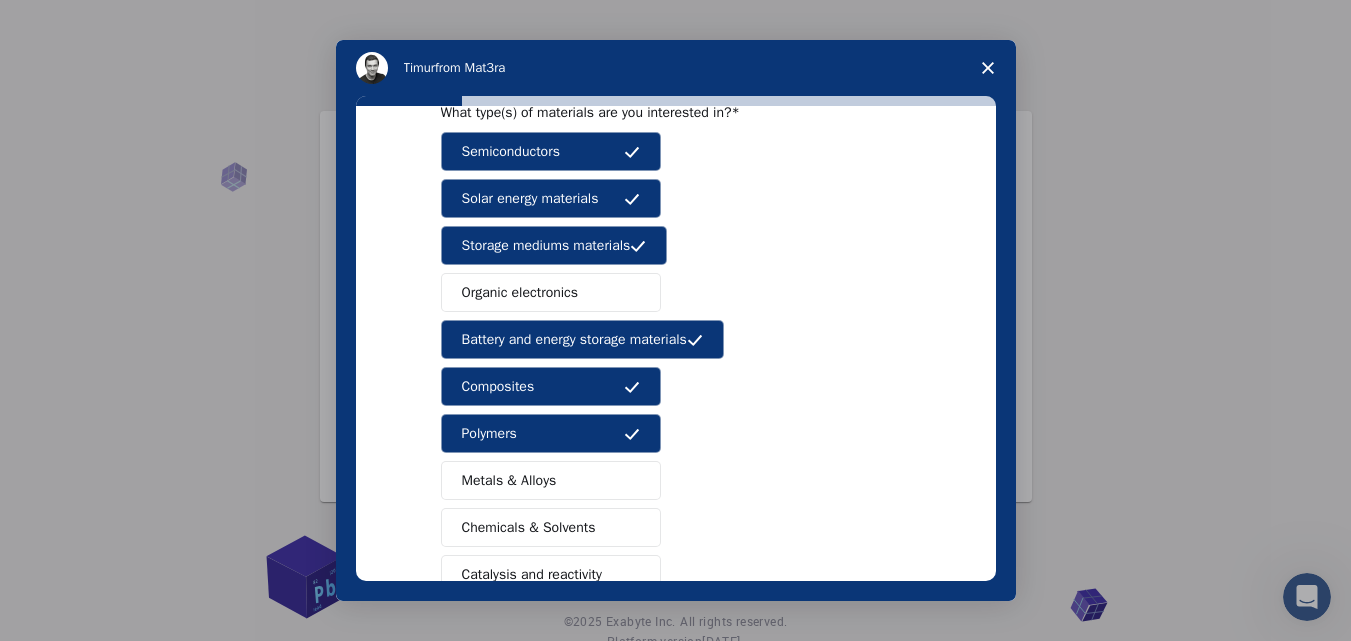 click on "Metals & Alloys" at bounding box center (551, 480) 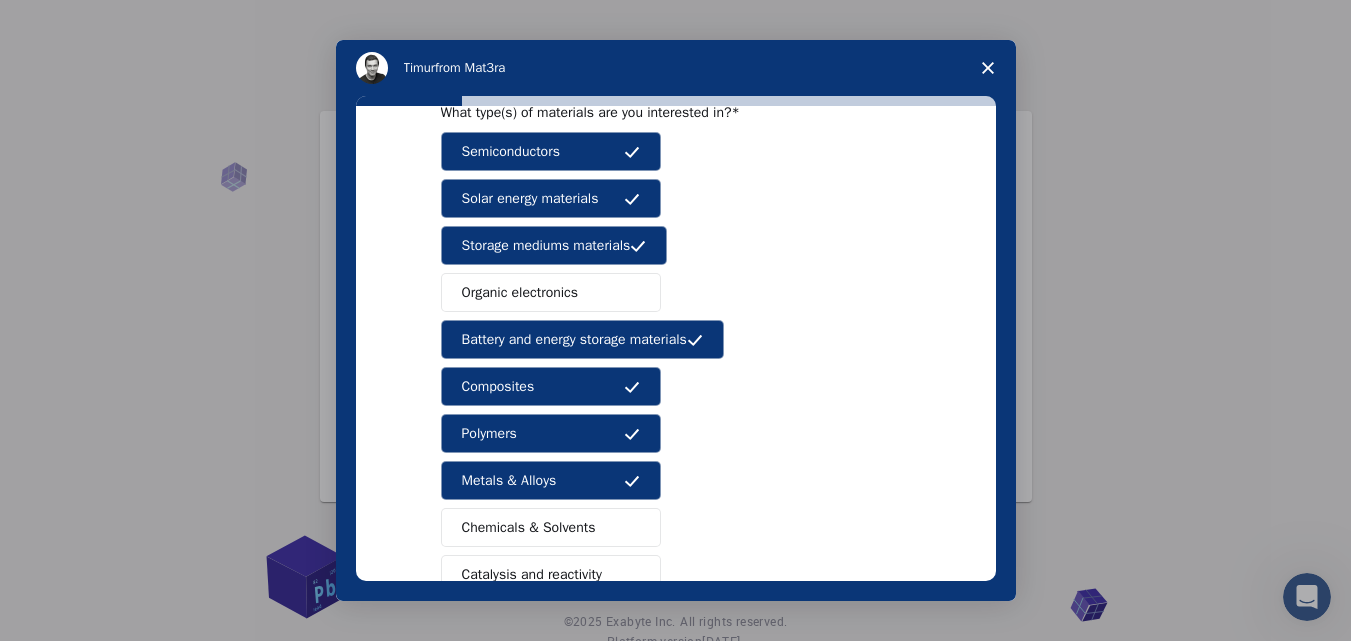 scroll, scrollTop: 300, scrollLeft: 0, axis: vertical 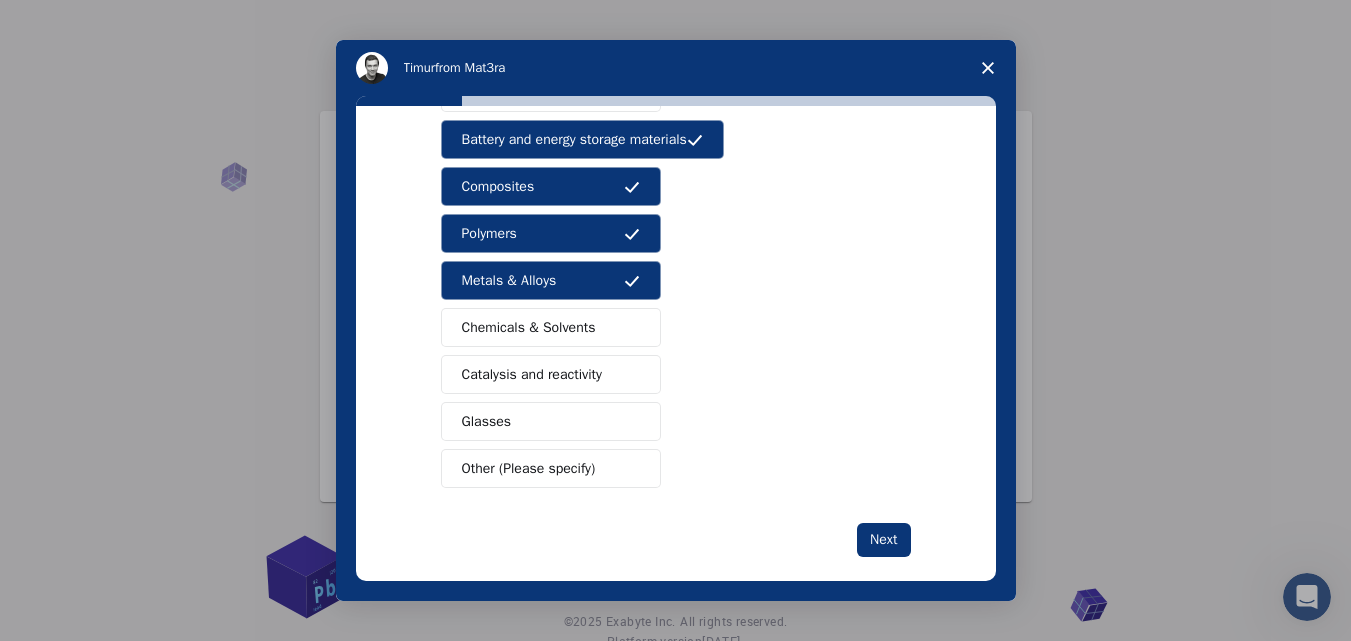 click on "Chemicals & Solvents" at bounding box center (529, 327) 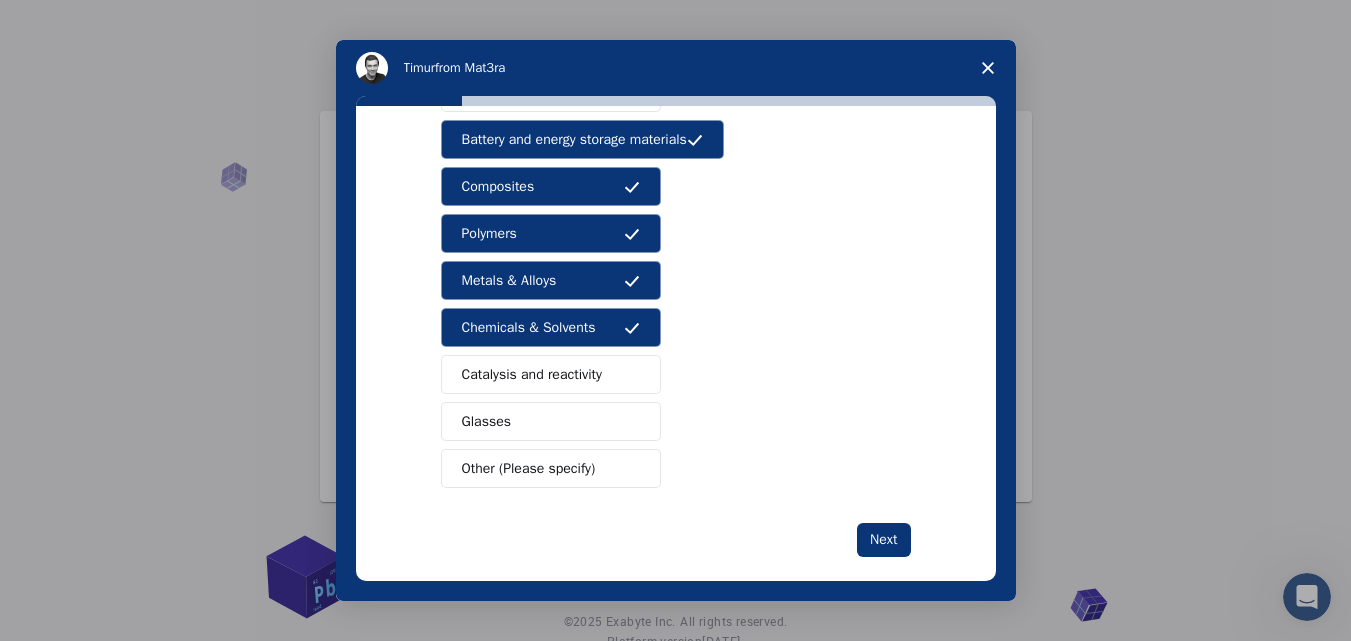 click on "Glasses" at bounding box center (551, 421) 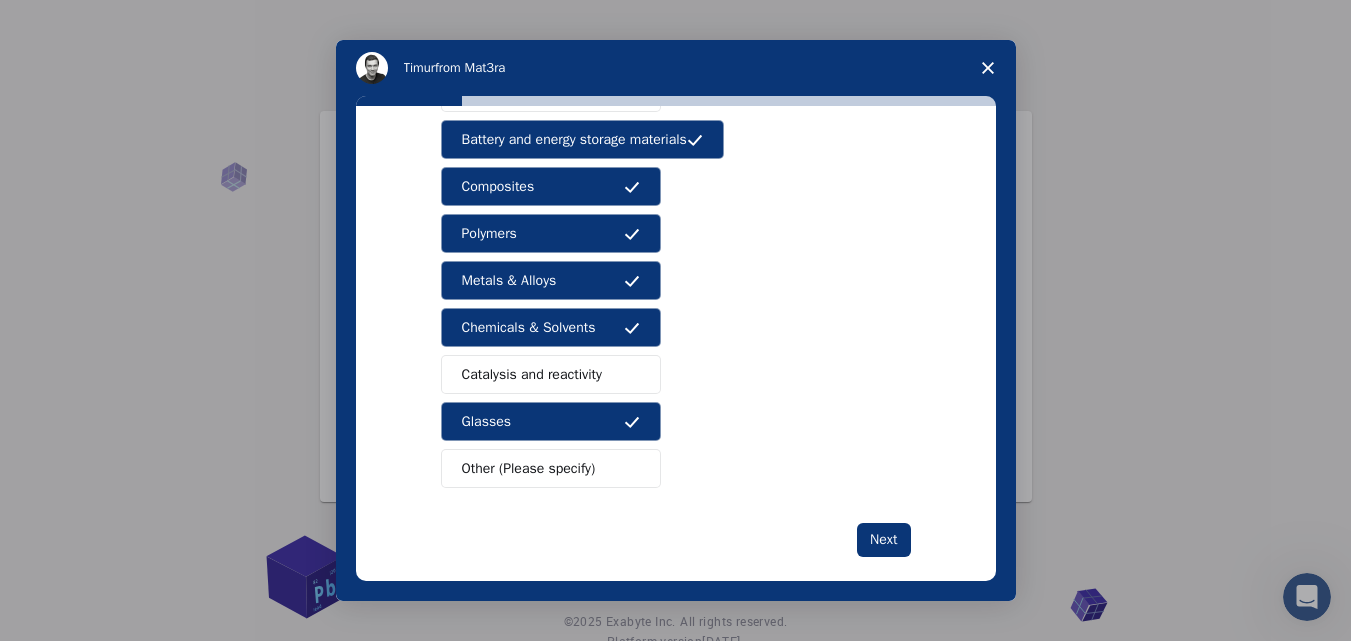 click on "Catalysis and reactivity" at bounding box center (532, 374) 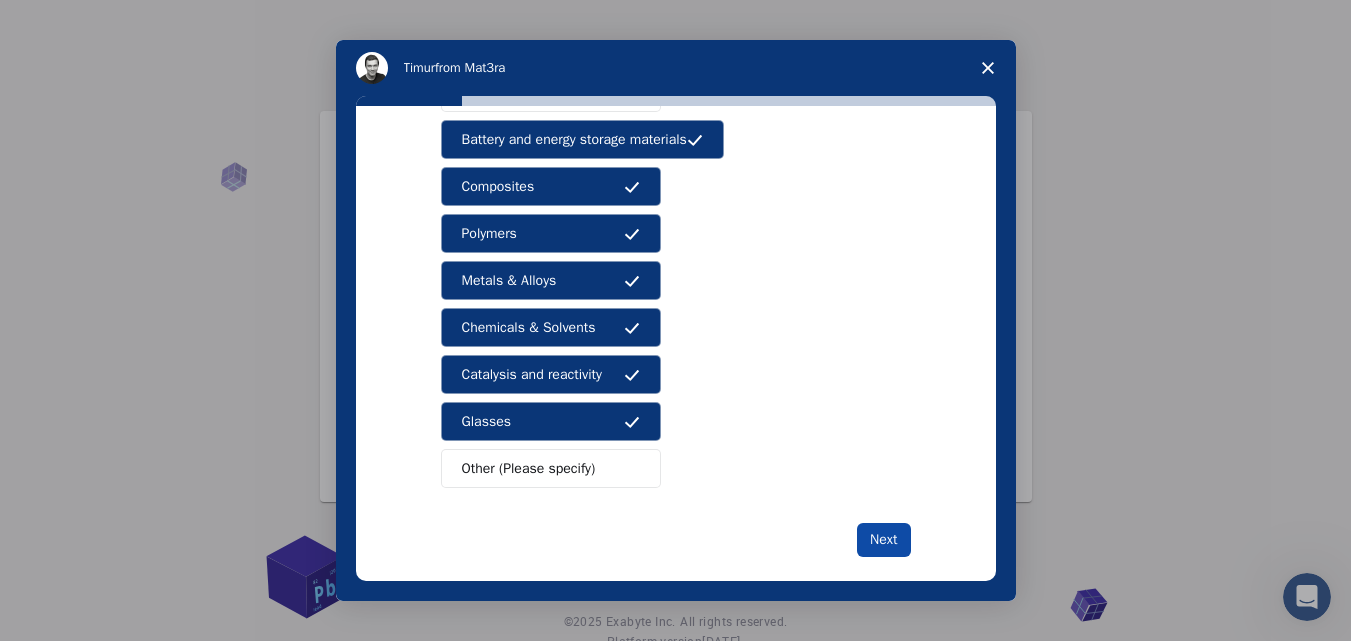 click on "Next" at bounding box center (883, 540) 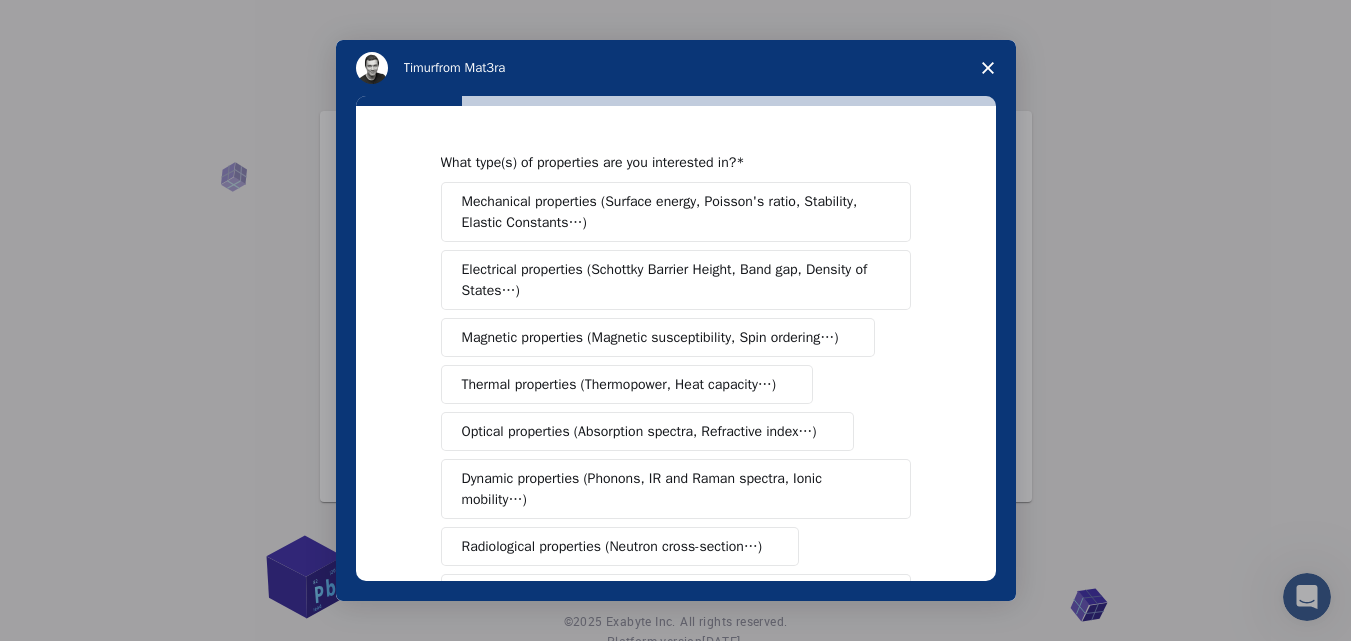 scroll, scrollTop: 100, scrollLeft: 0, axis: vertical 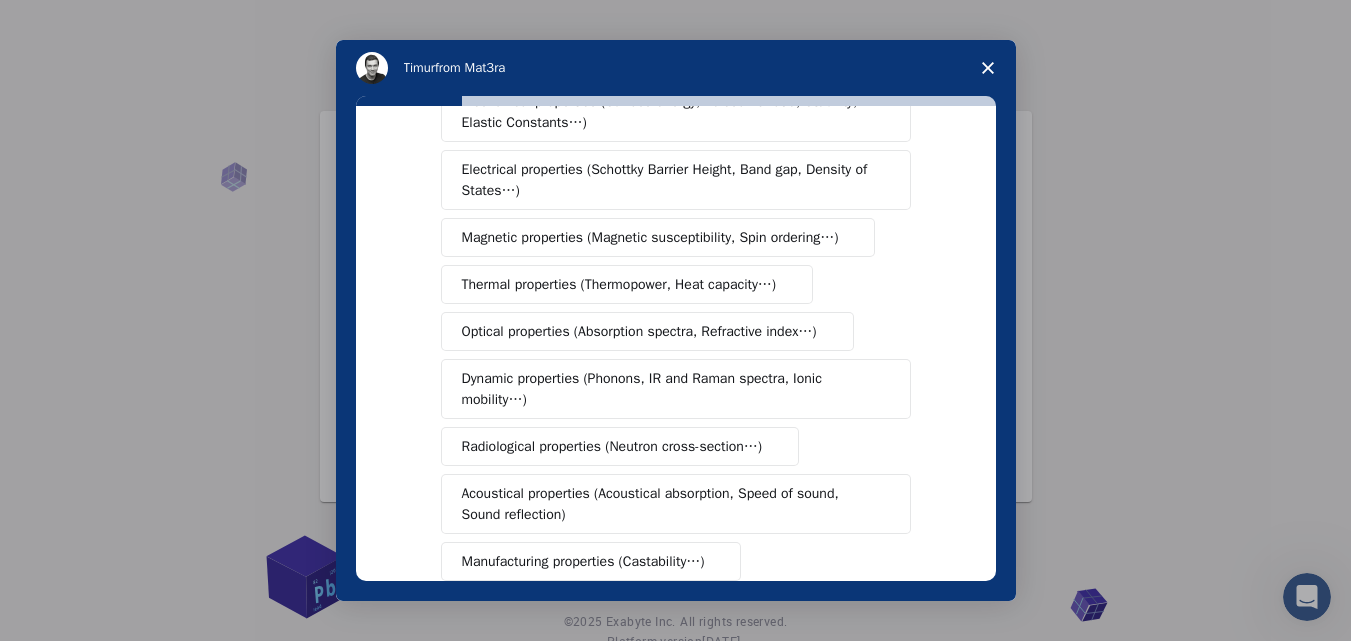 click on "Magnetic properties (Magnetic susceptibility, Spin ordering…)" at bounding box center (650, 237) 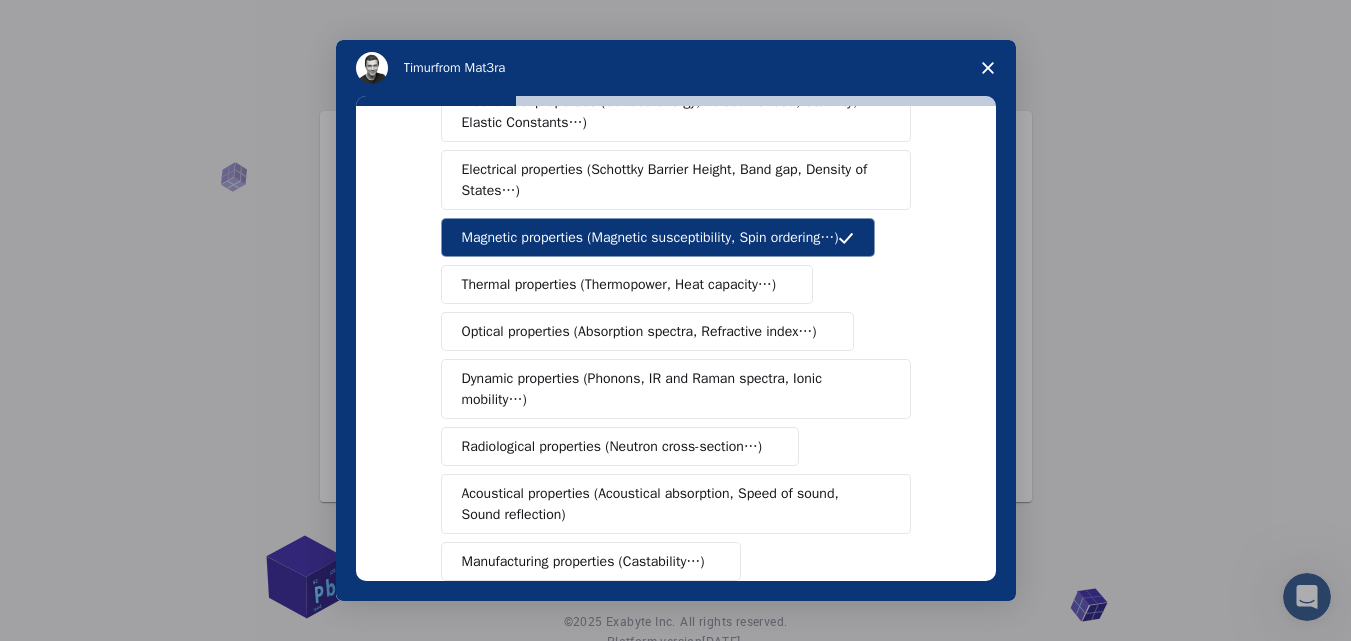 click on "Electrical properties (Schottky Barrier Height, Band gap, Density of States…)" at bounding box center (669, 180) 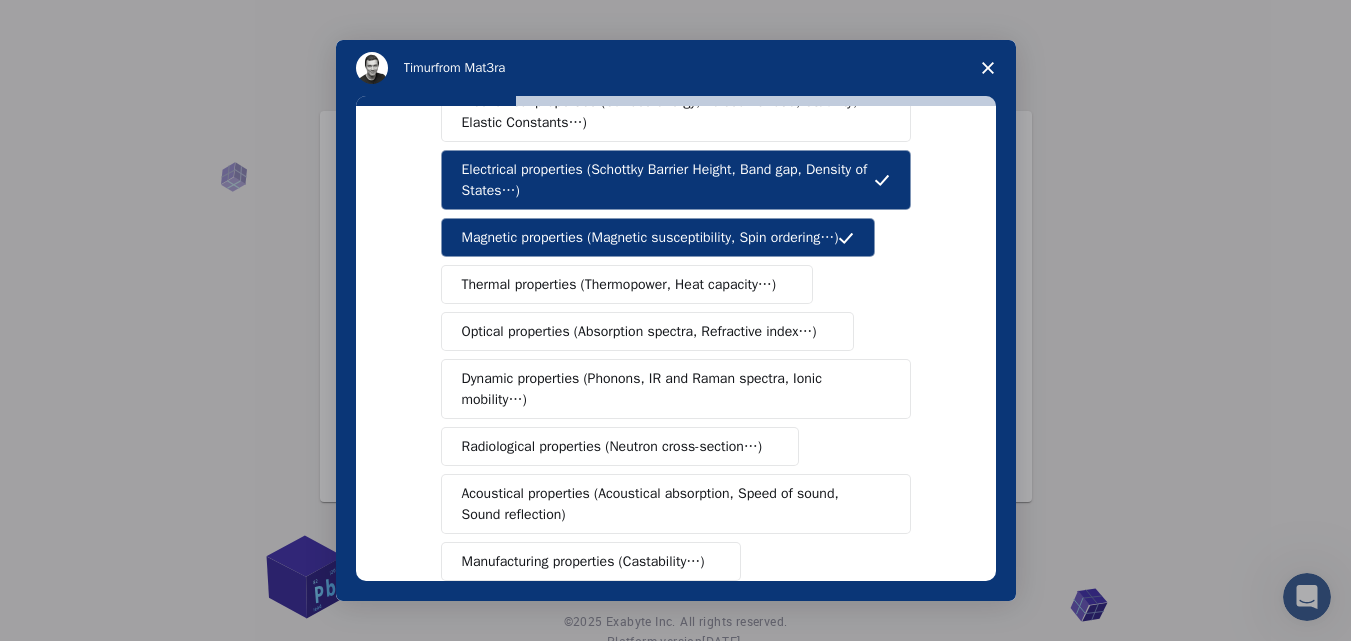 scroll, scrollTop: 0, scrollLeft: 0, axis: both 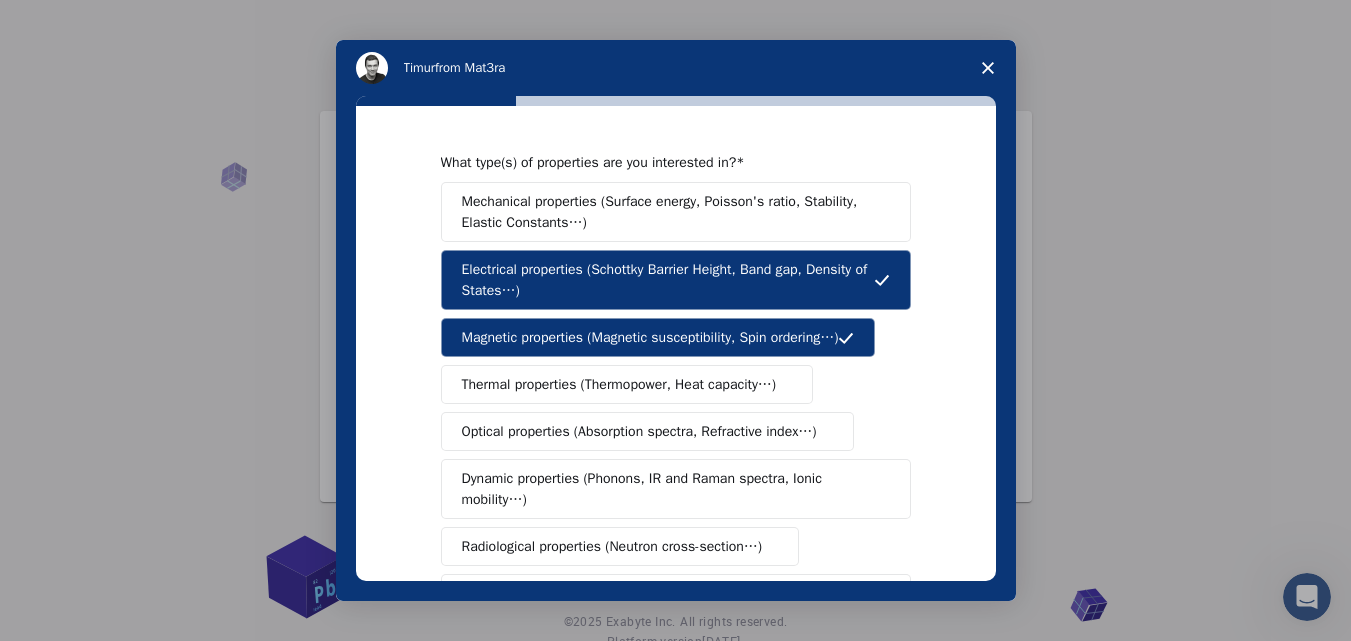 click on "Mechanical properties (Surface energy, Poisson's ratio, Stability, Elastic Constants…)" at bounding box center [669, 212] 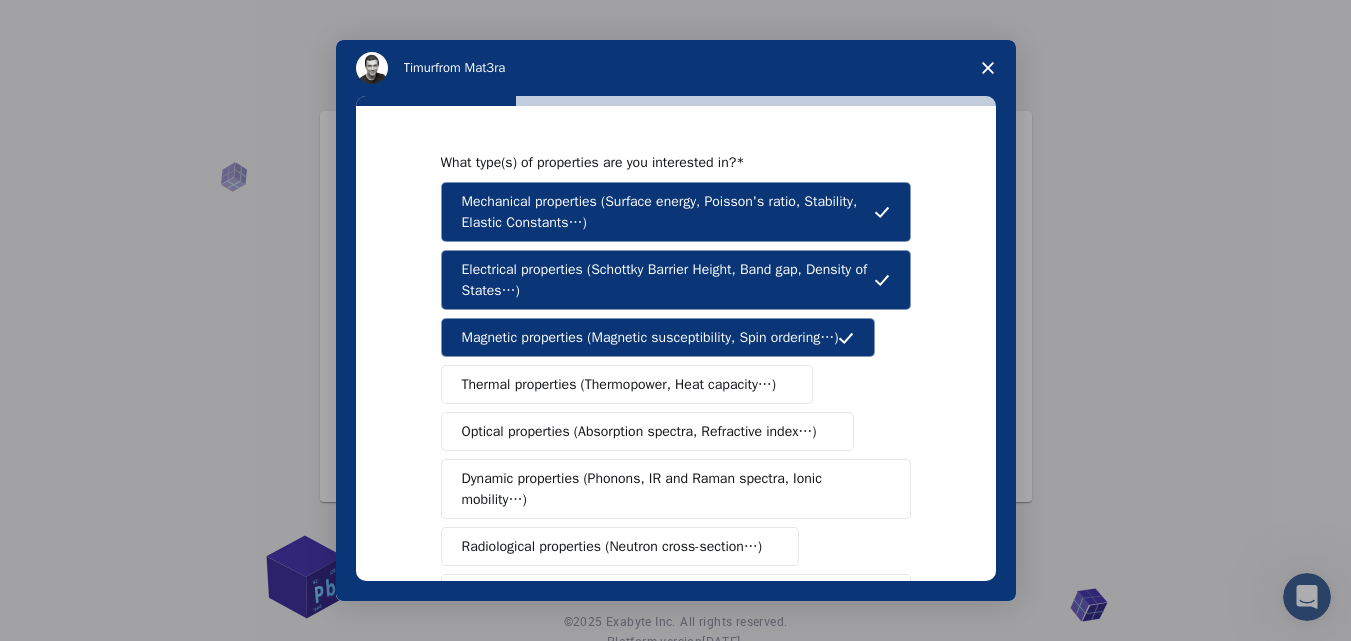 click on "Dynamic properties (Phonons, IR and Raman spectra, Ionic mobility…)" at bounding box center (668, 489) 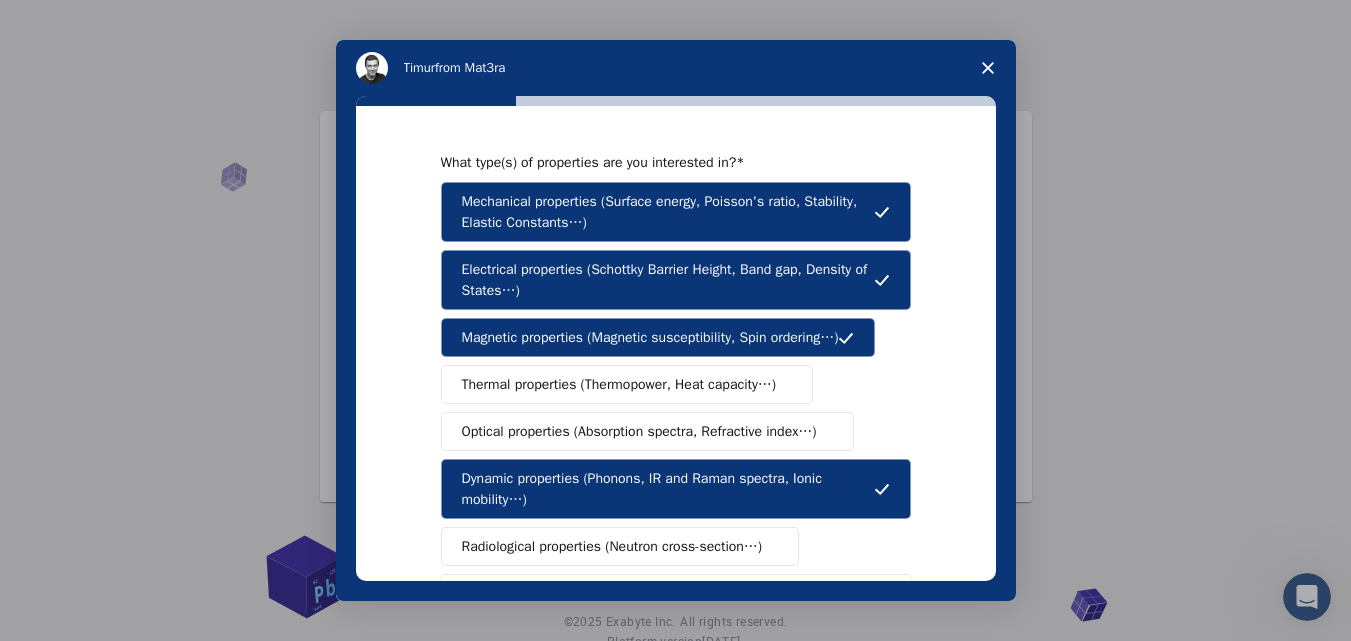 click on "Optical properties (Absorption spectra, Refractive index…)" at bounding box center (639, 431) 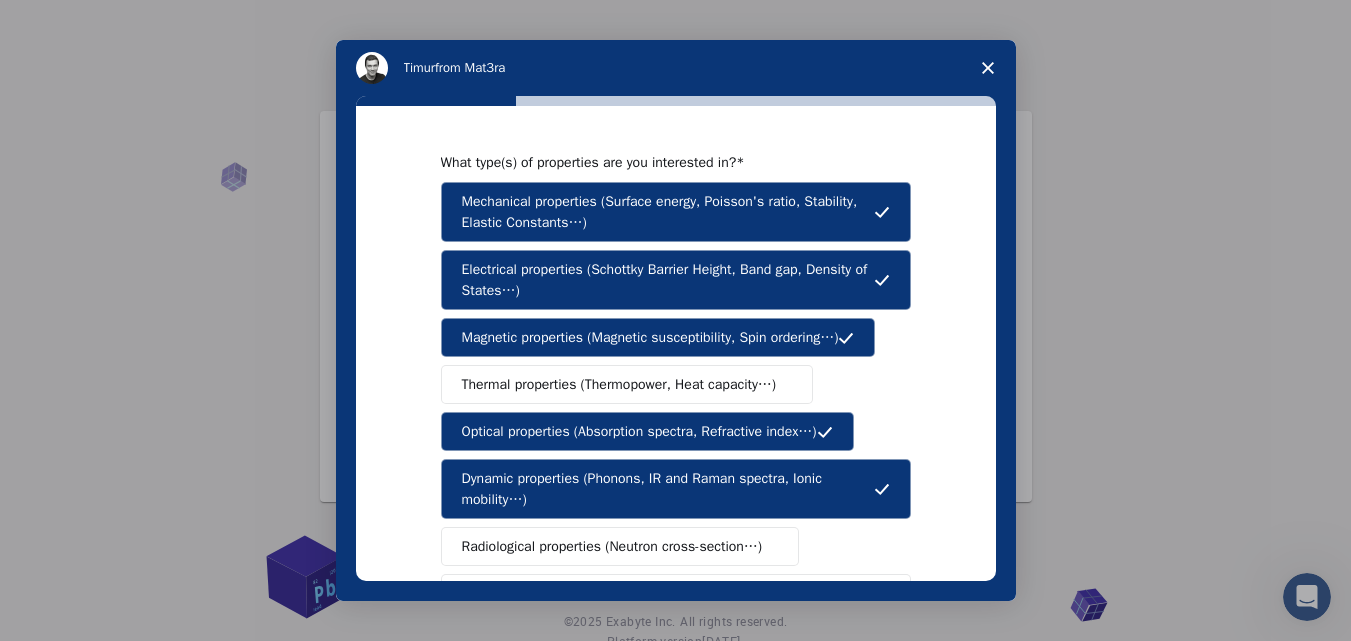 click on "Thermal properties (Thermopower, Heat capacity…)" at bounding box center [619, 384] 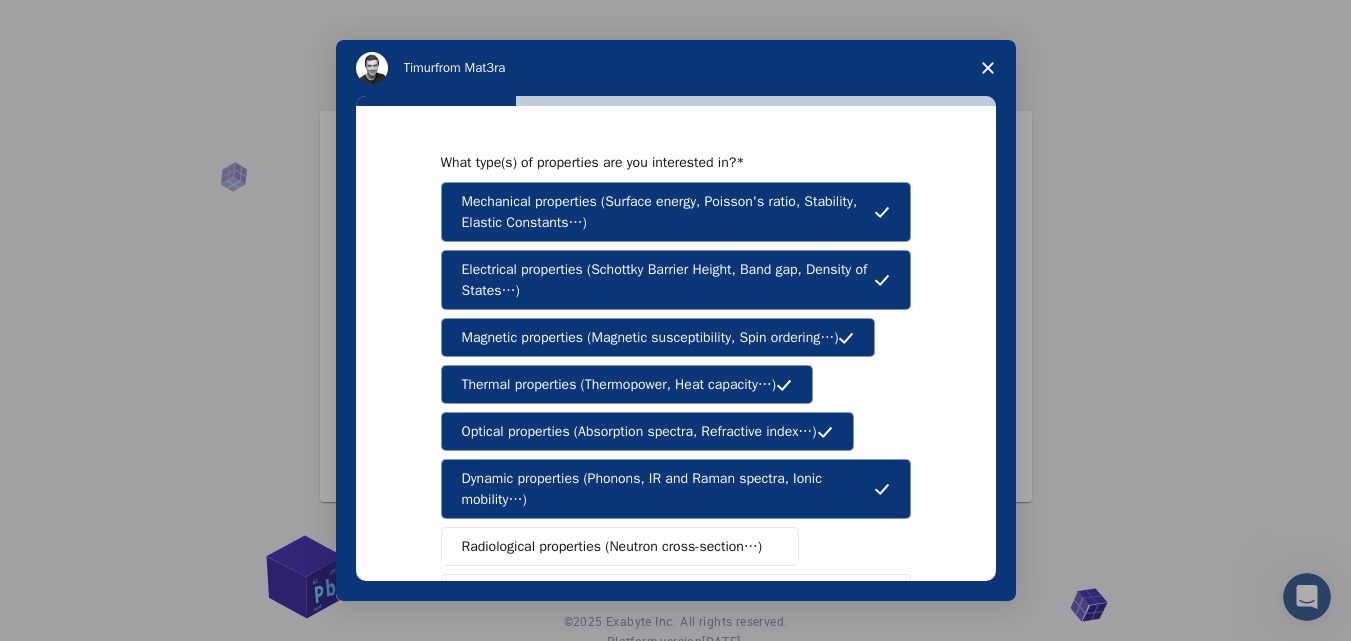 scroll, scrollTop: 200, scrollLeft: 0, axis: vertical 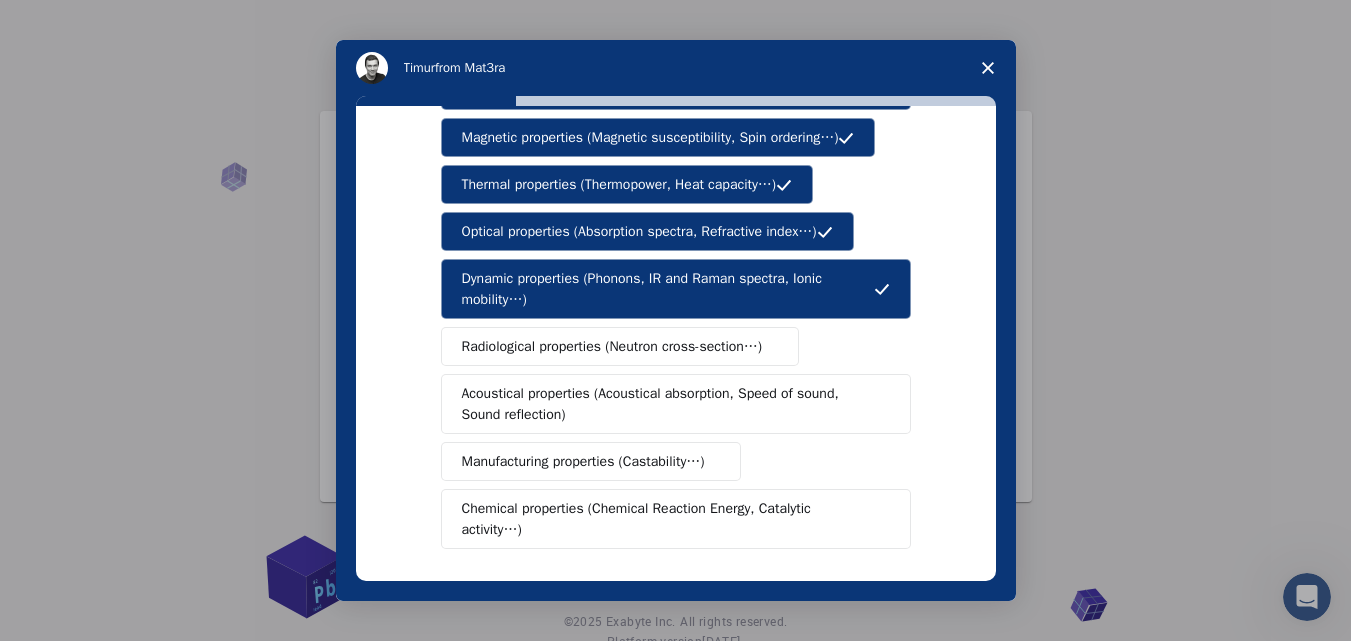 click on "Radiological properties (Neutron cross-section…)" at bounding box center (620, 346) 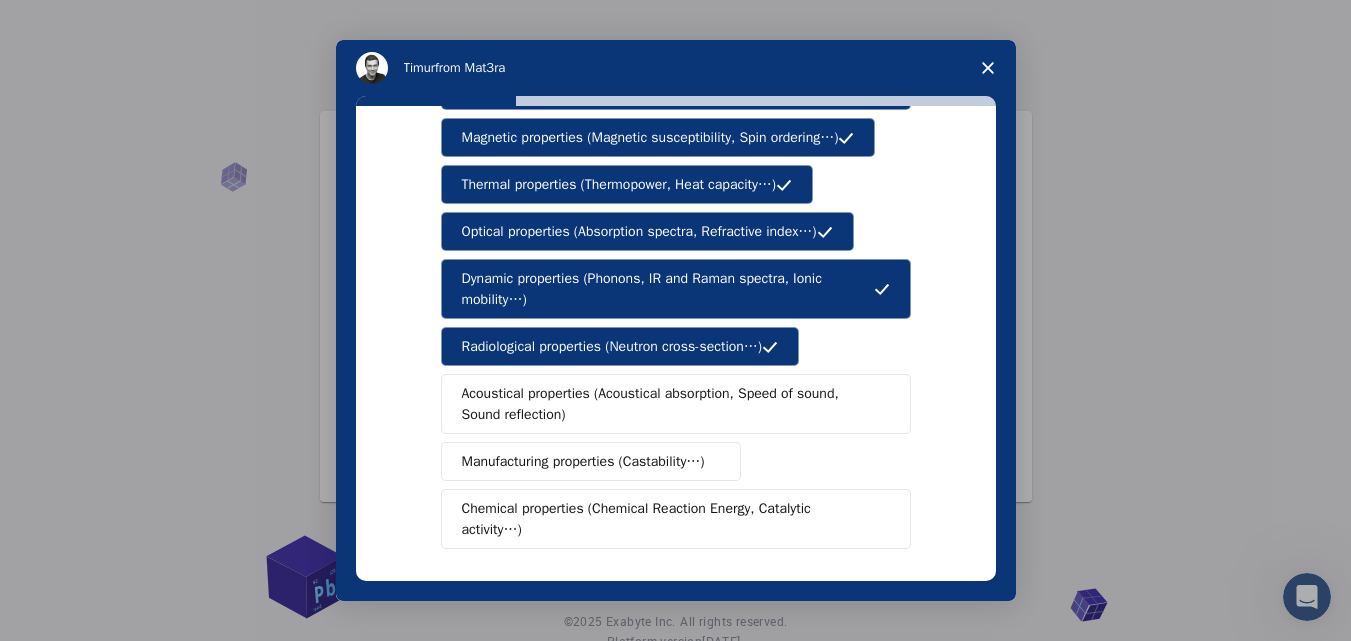click on "Acoustical properties (Acoustical absorption, Speed of sound, Sound reflection)" at bounding box center [669, 404] 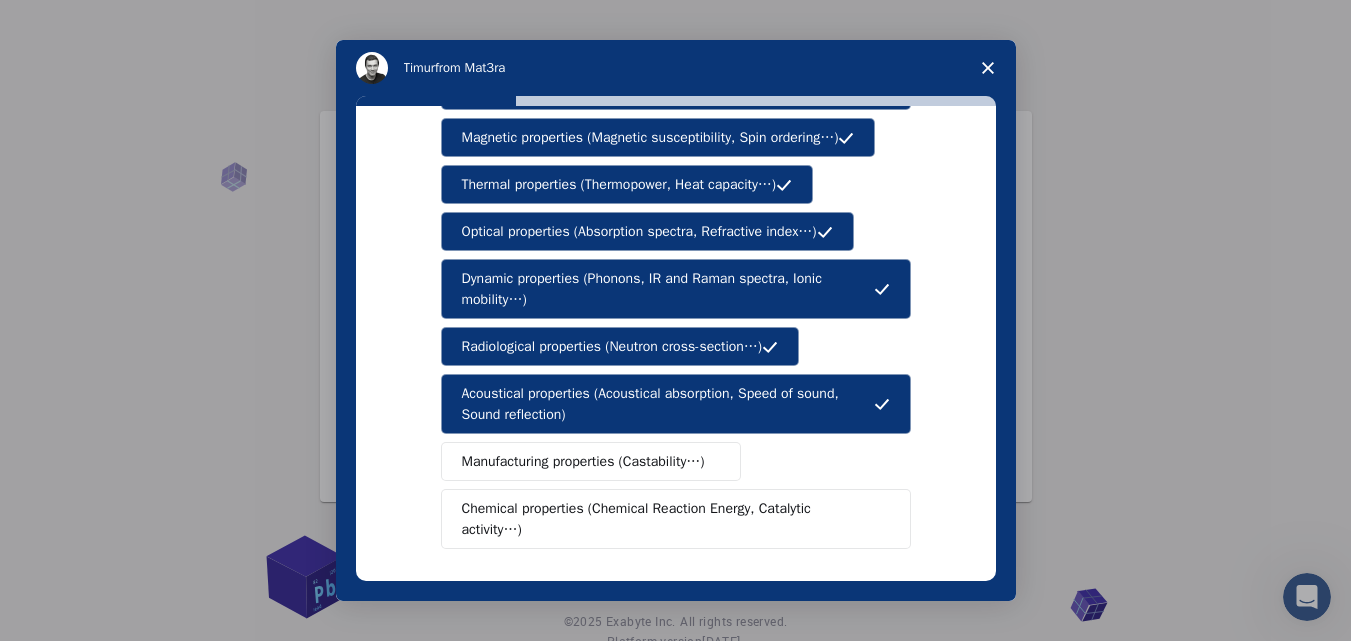 click on "Manufacturing properties (Castability…)" at bounding box center (583, 461) 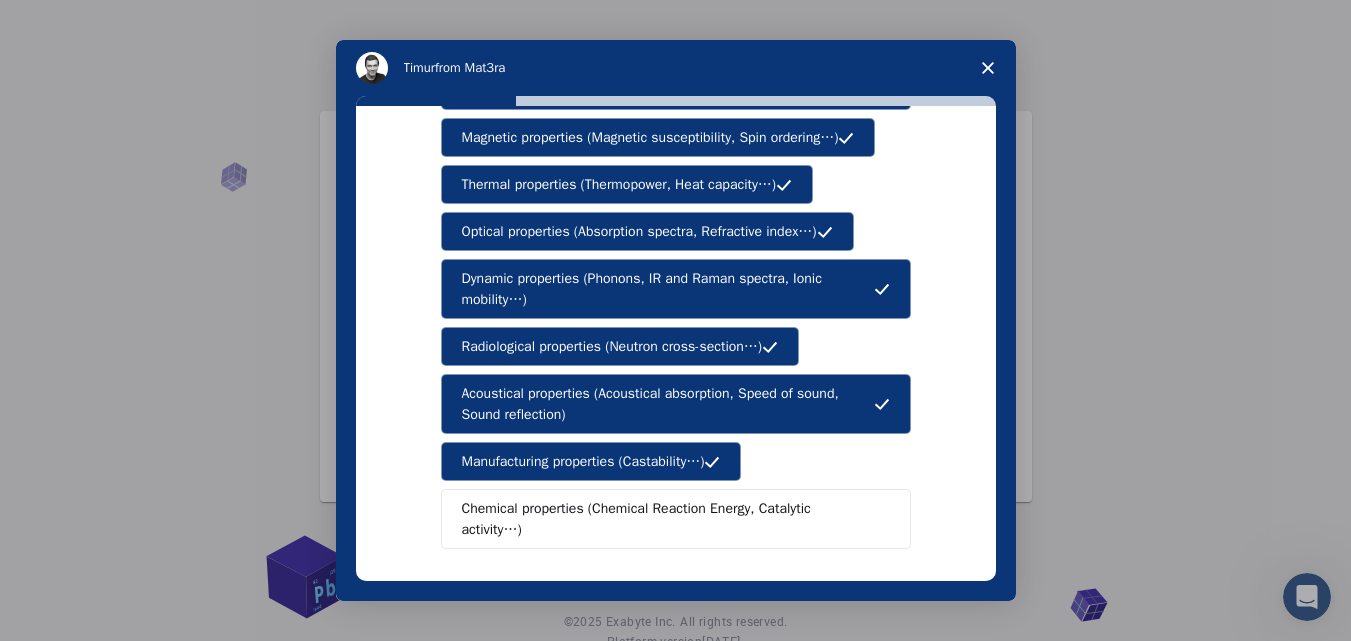 scroll, scrollTop: 300, scrollLeft: 0, axis: vertical 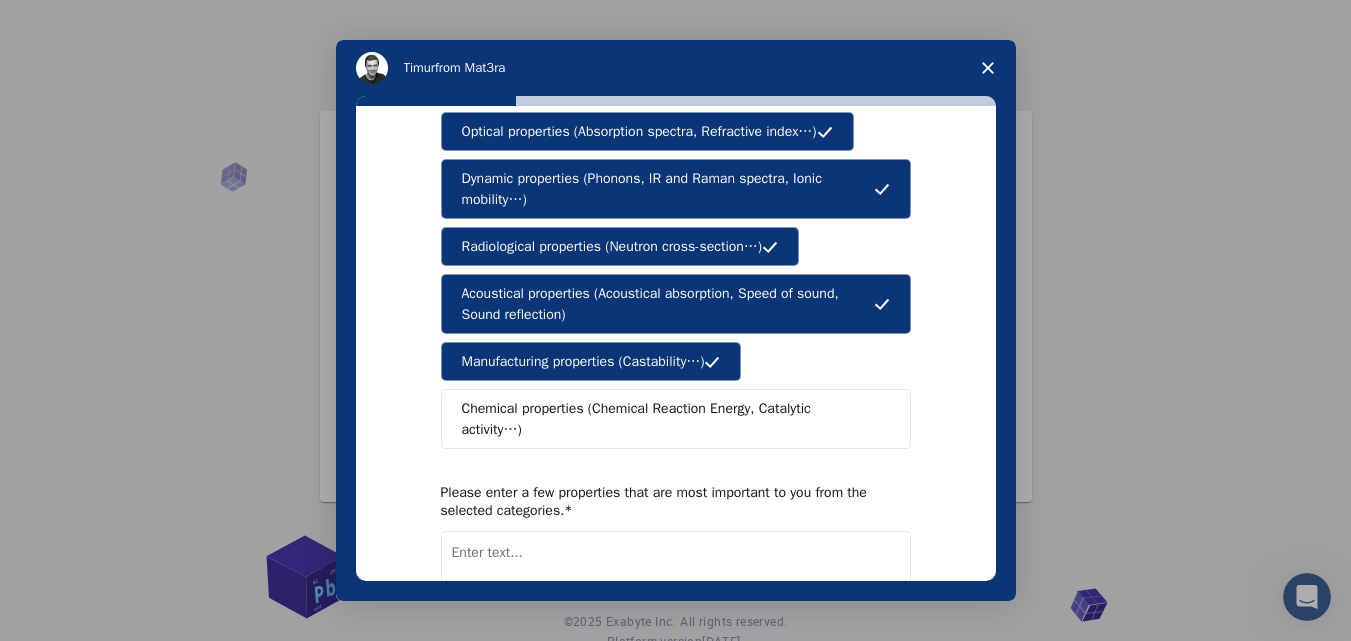 click on "Chemical properties (Chemical Reaction Energy, Catalytic activity…)" at bounding box center (668, 419) 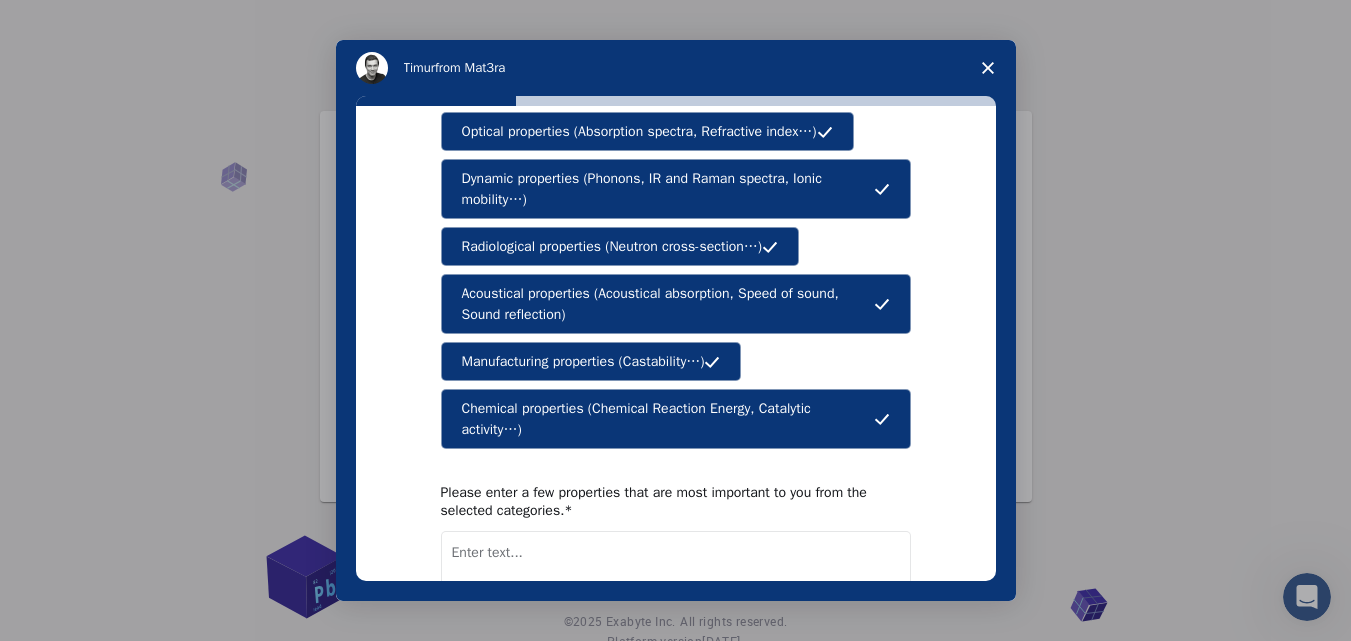 scroll, scrollTop: 428, scrollLeft: 0, axis: vertical 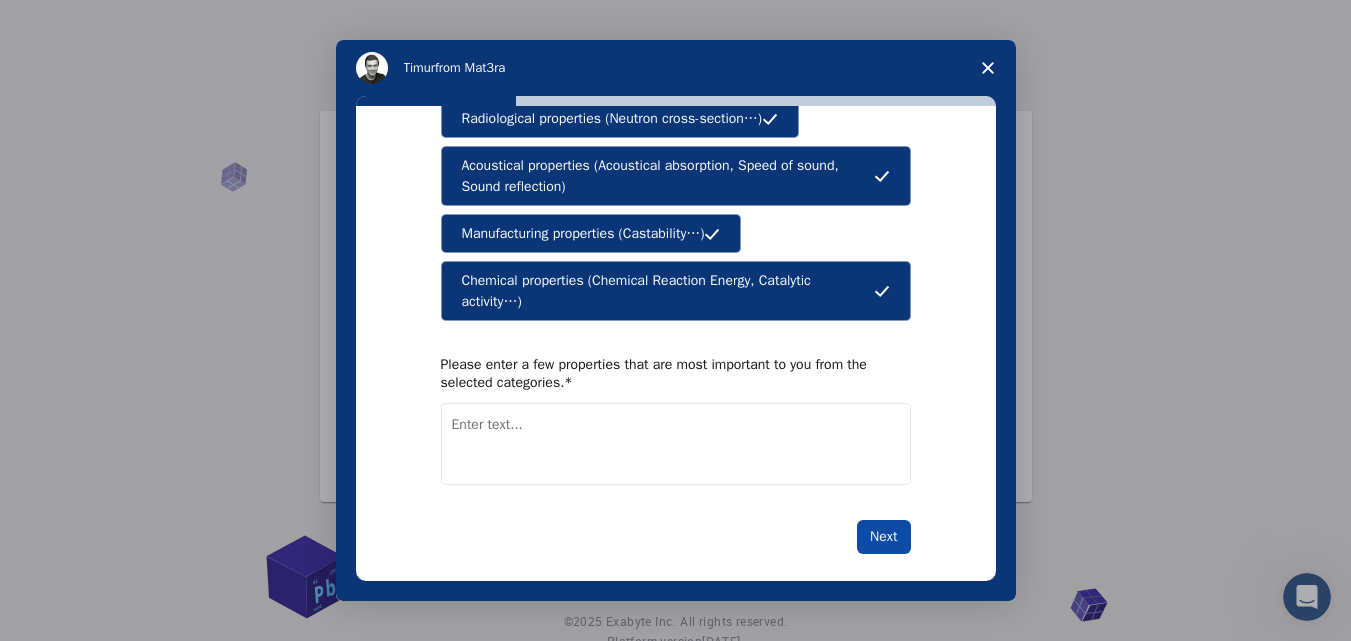 click on "Next" at bounding box center [883, 537] 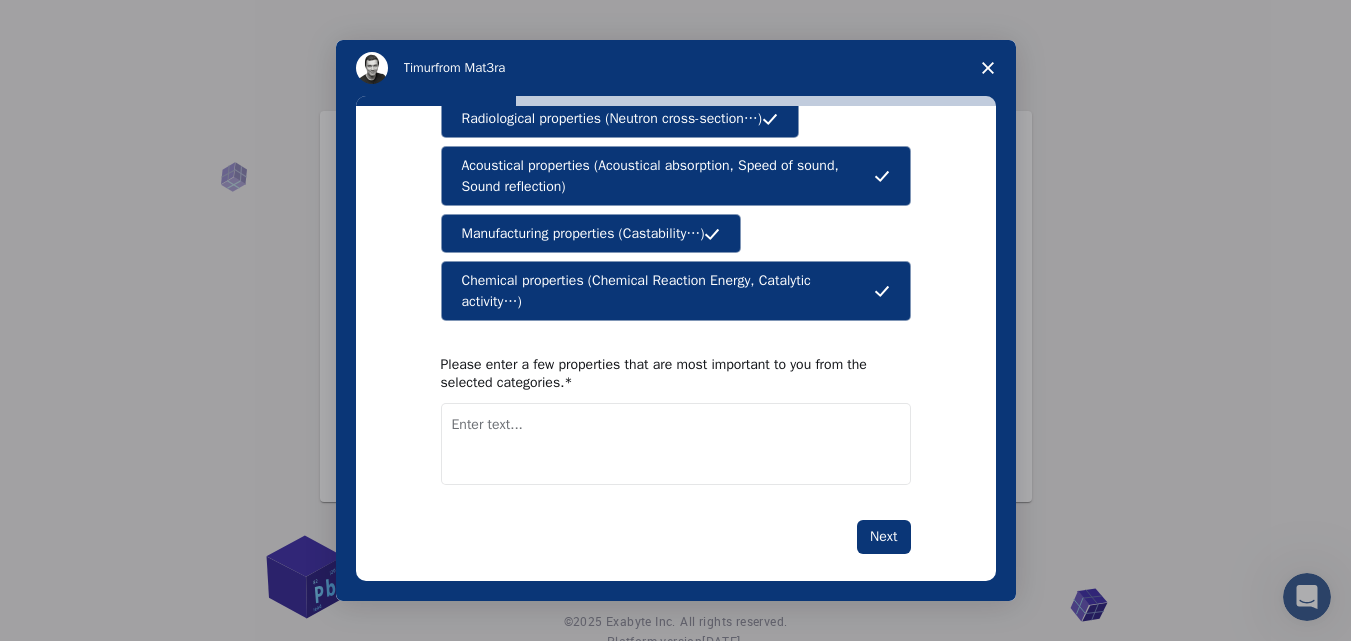 click at bounding box center (676, 444) 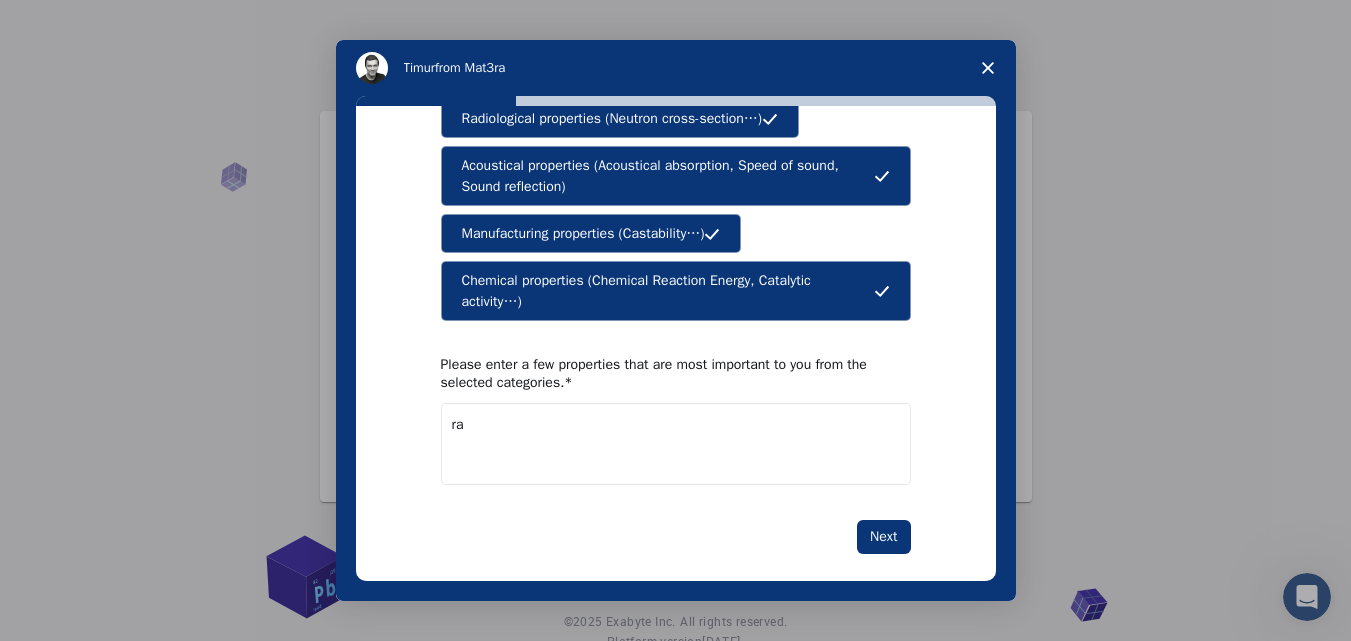type on "r" 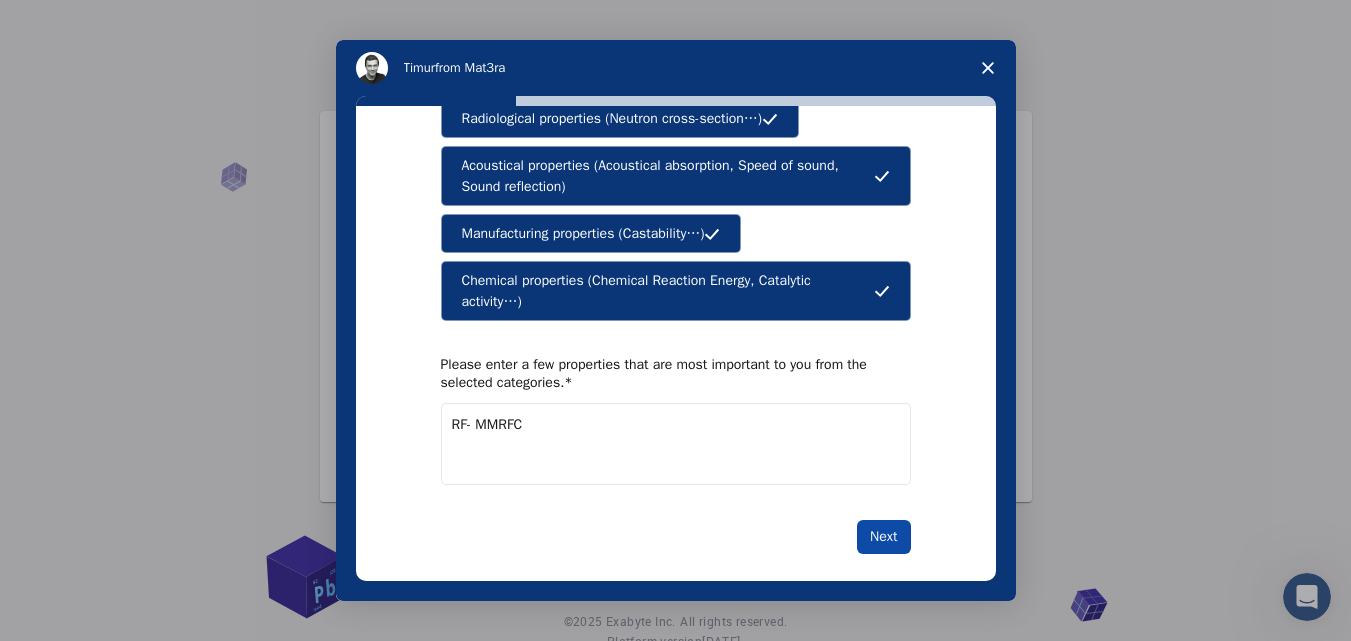 type on "RF- MMRFC" 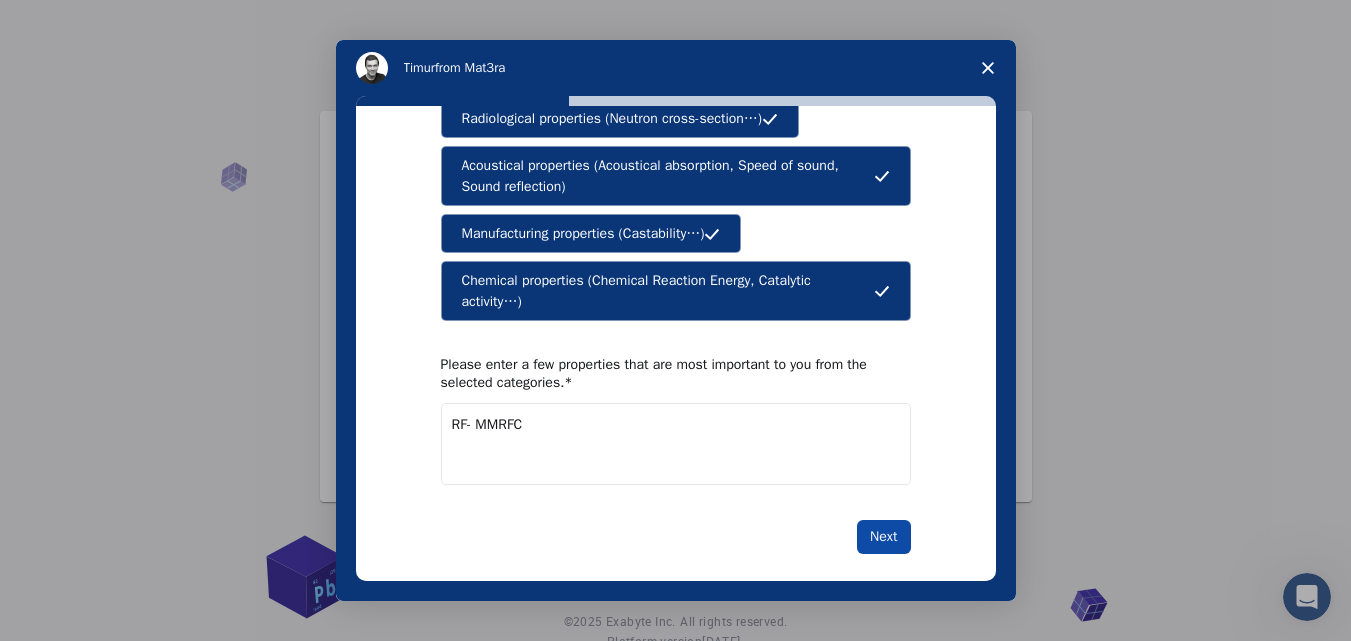 click on "Next" at bounding box center (883, 537) 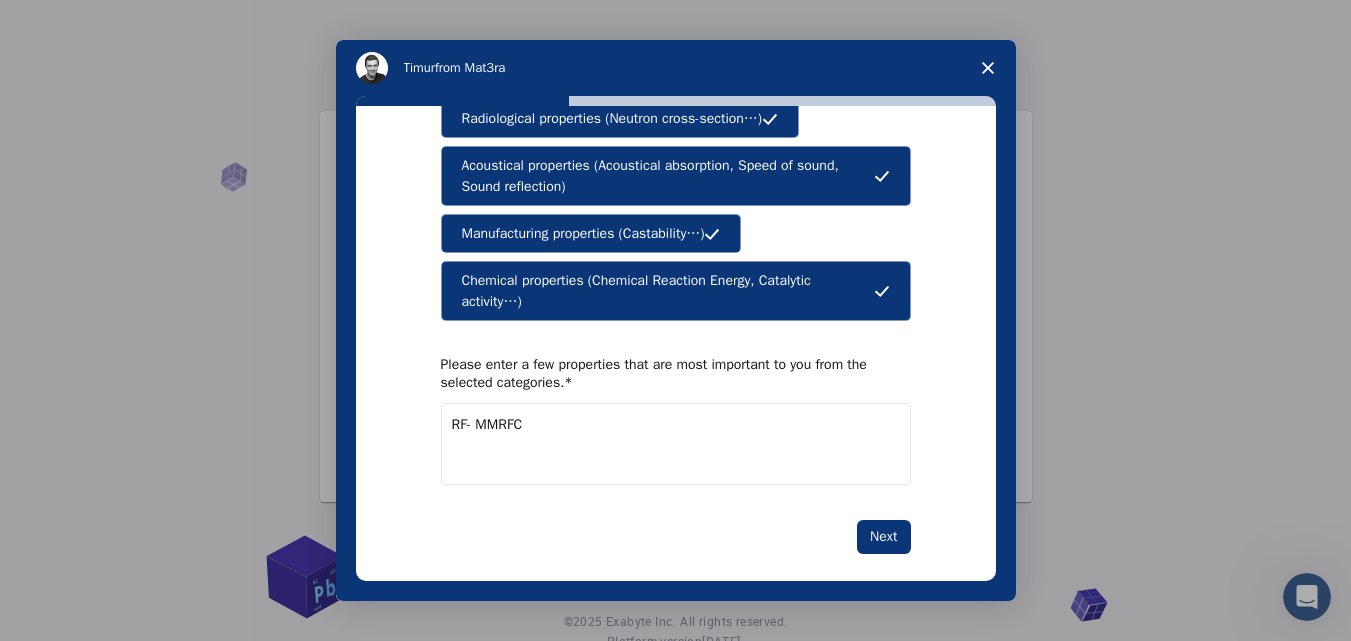 scroll, scrollTop: 0, scrollLeft: 0, axis: both 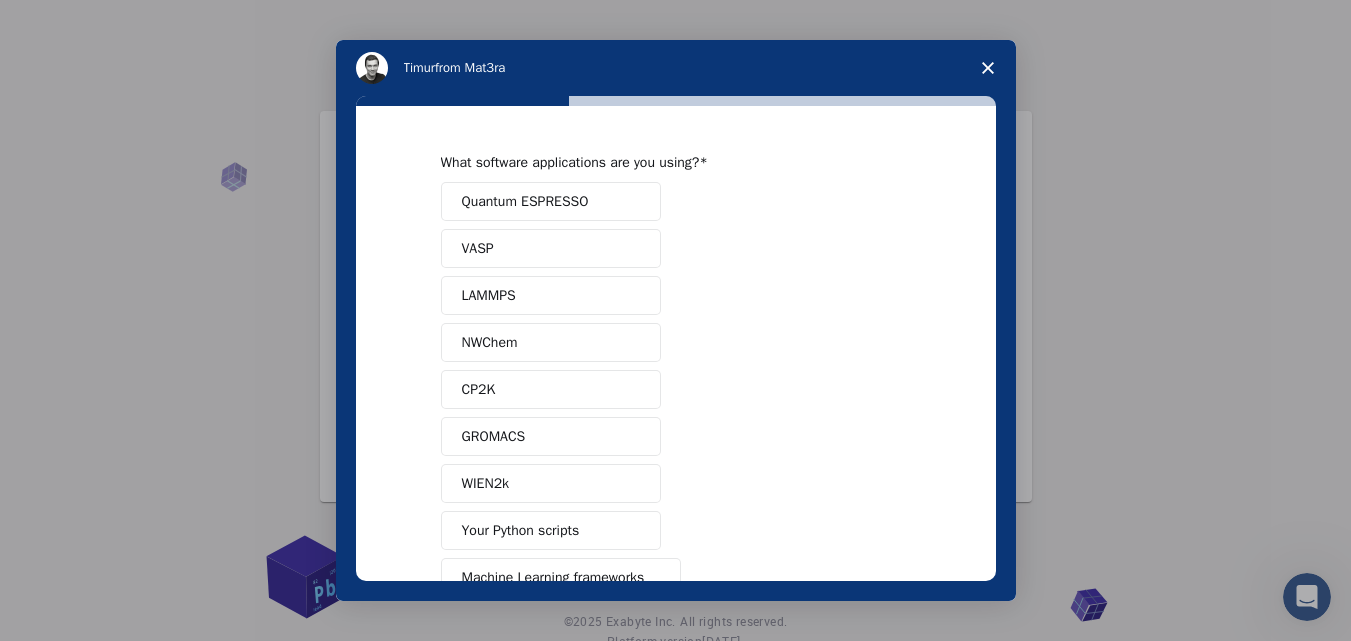 click on "Quantum ESPRESSO" at bounding box center [525, 201] 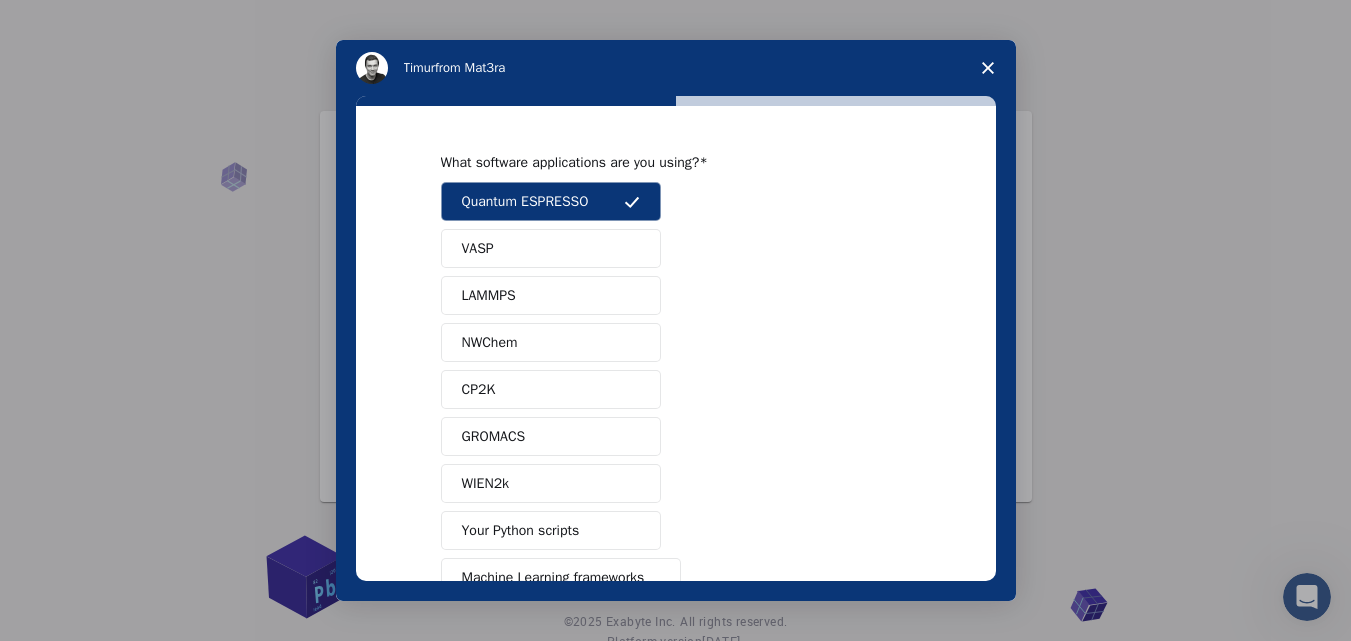scroll, scrollTop: 100, scrollLeft: 0, axis: vertical 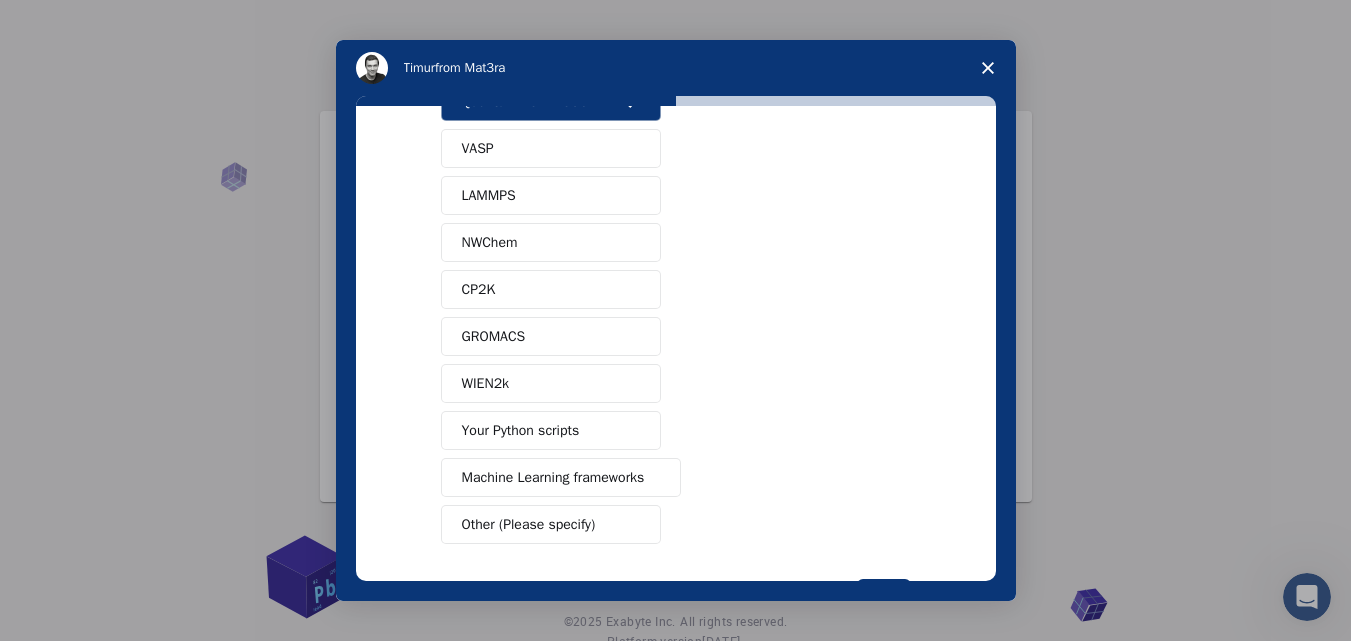 click on "Your Python scripts" at bounding box center (551, 430) 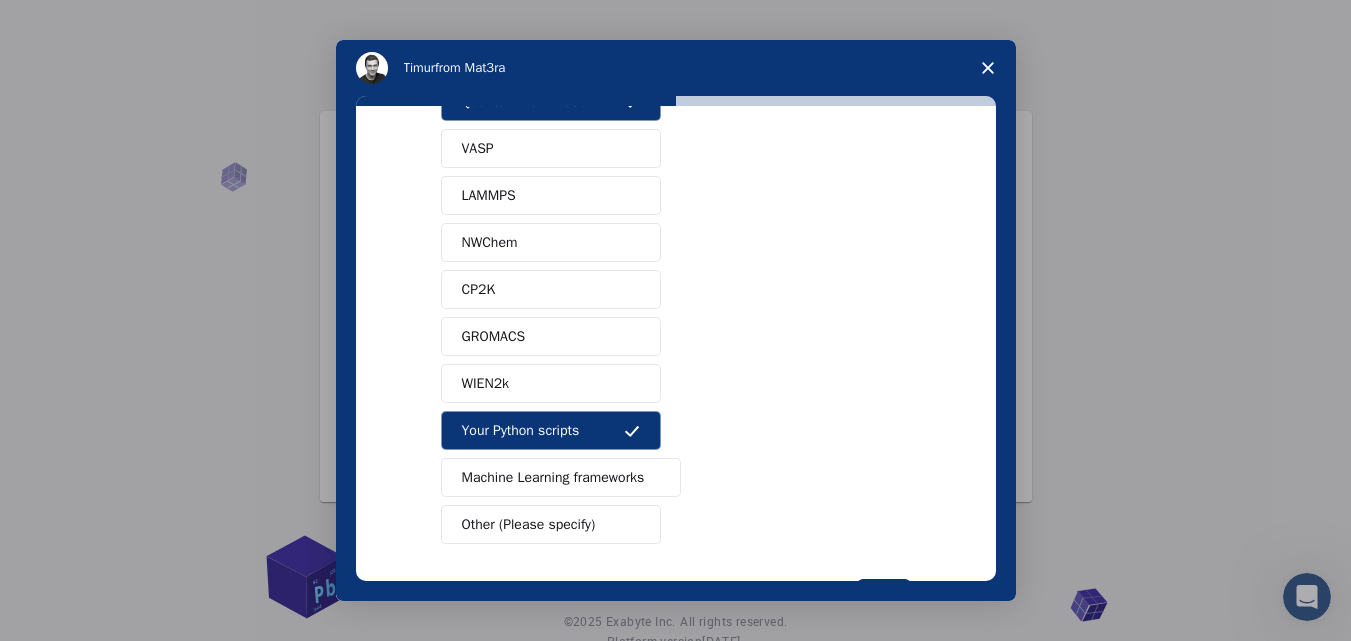 click on "Machine Learning frameworks" at bounding box center [561, 477] 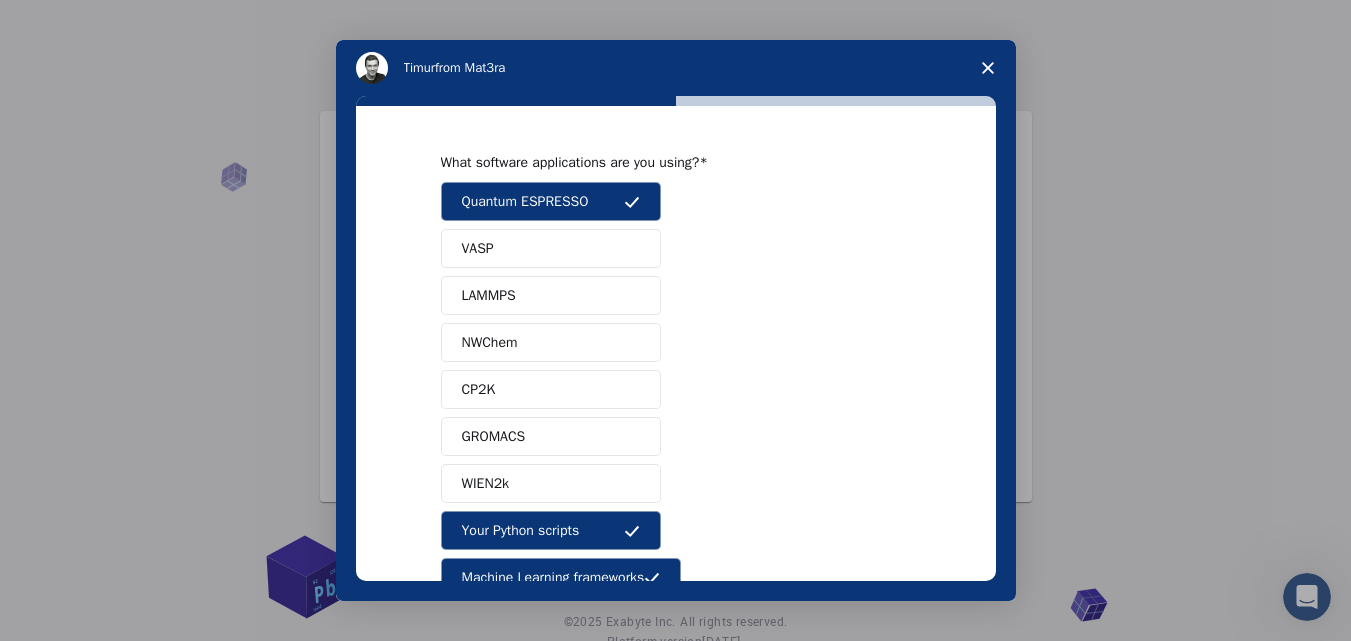 scroll, scrollTop: 180, scrollLeft: 0, axis: vertical 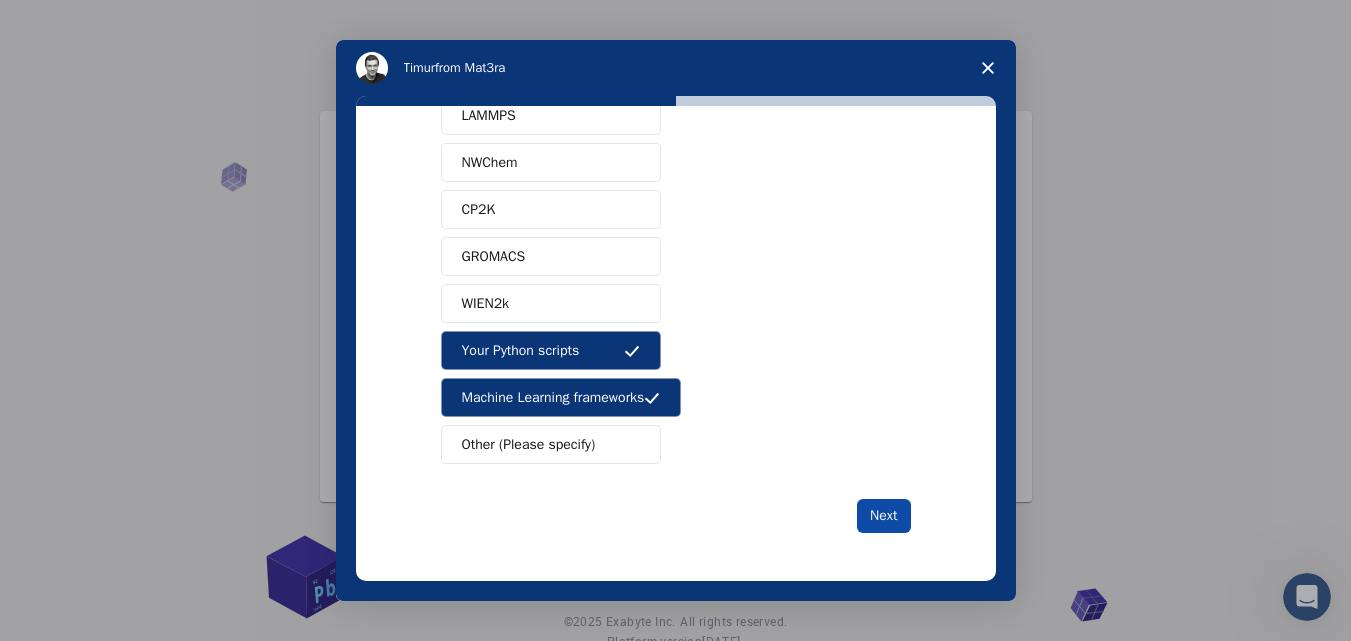 click on "Next" at bounding box center [883, 516] 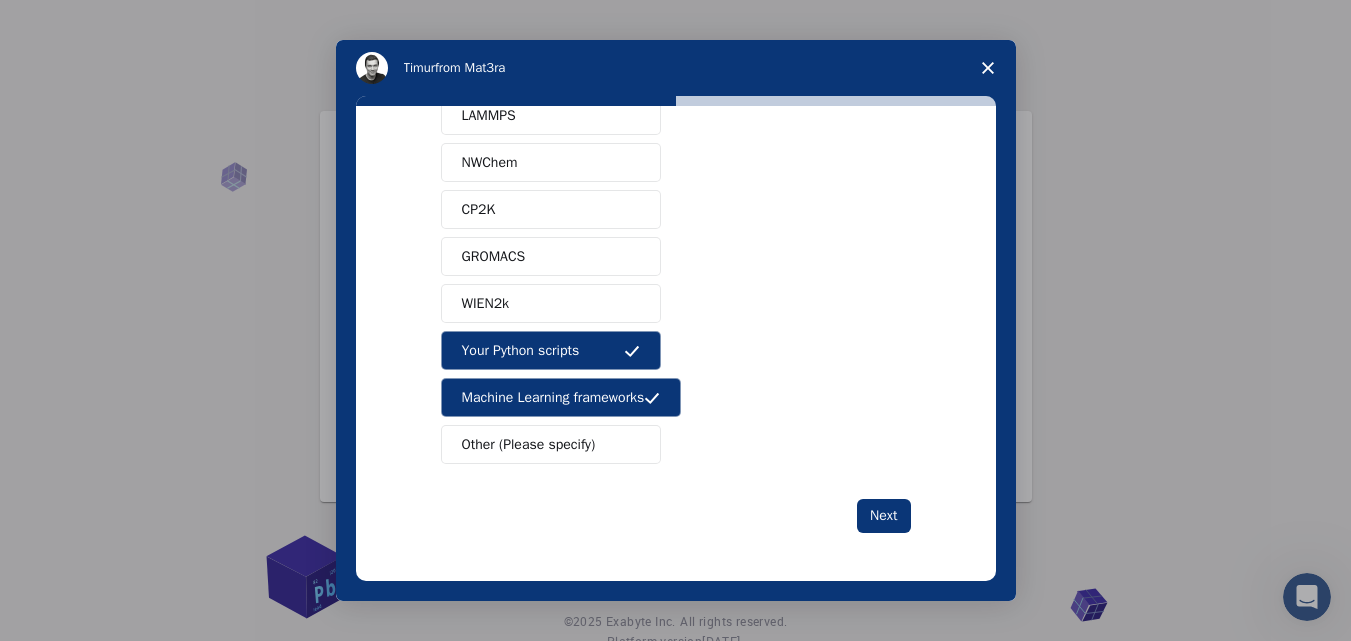 scroll, scrollTop: 0, scrollLeft: 0, axis: both 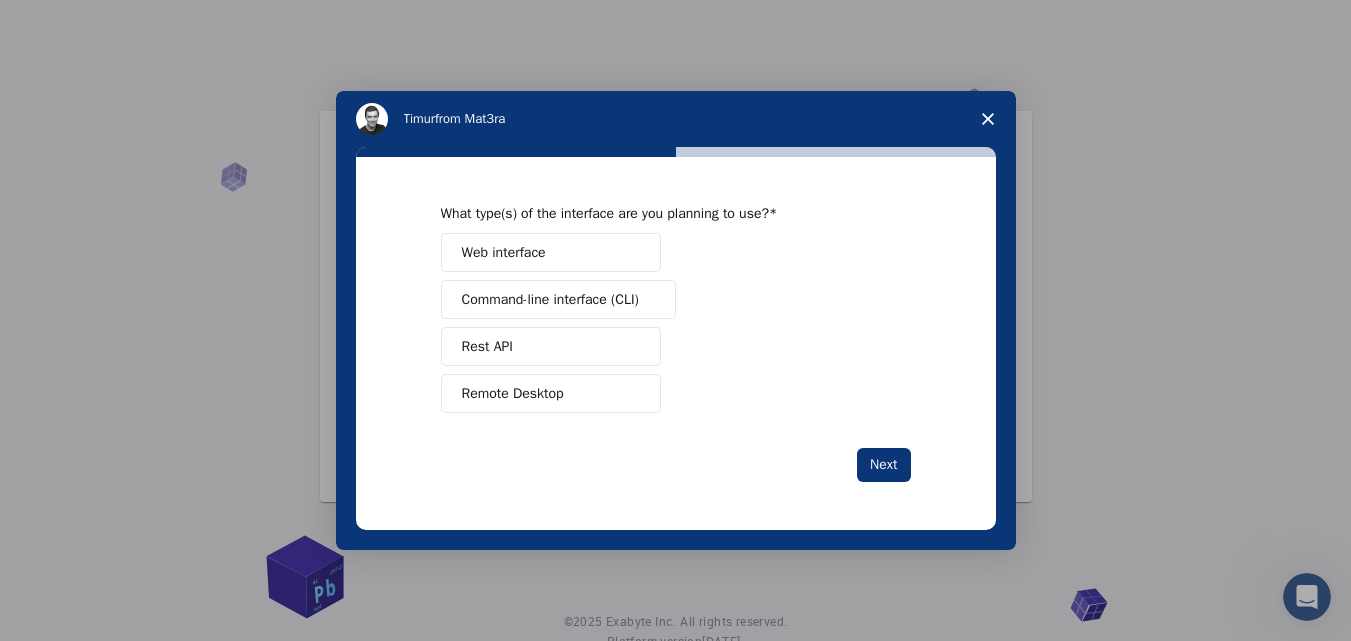 click on "Web interface" at bounding box center [551, 252] 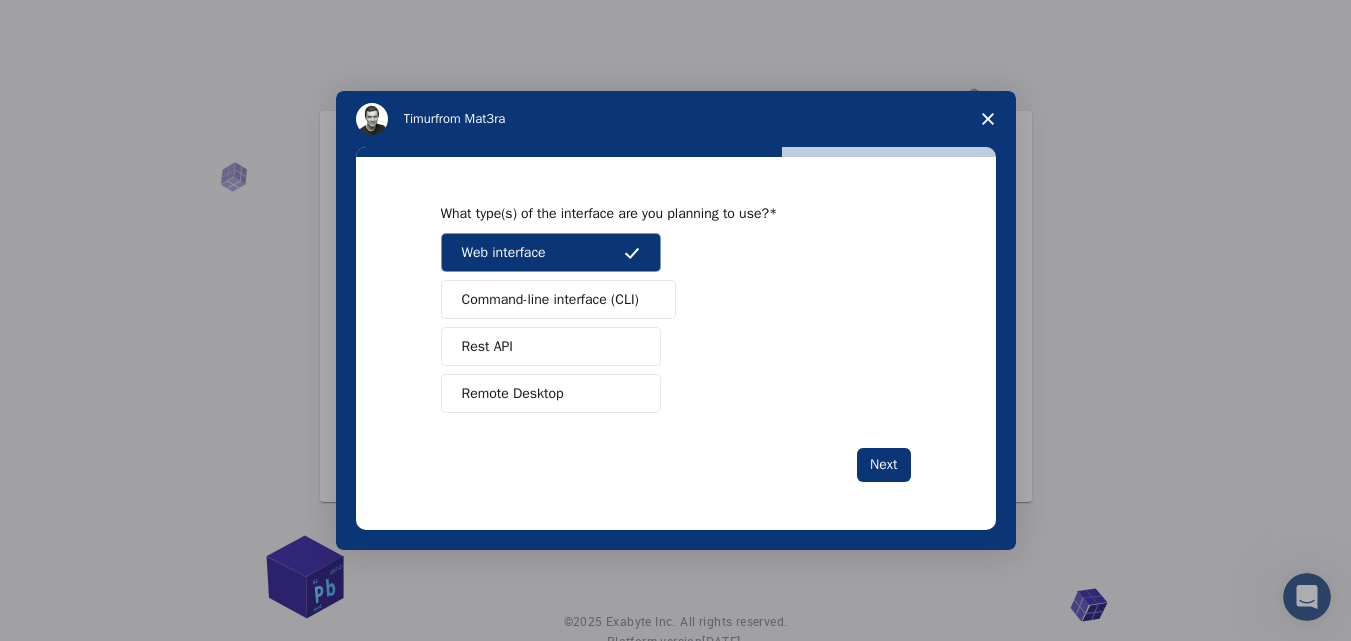 click on "Command-line interface (CLI)" at bounding box center (550, 299) 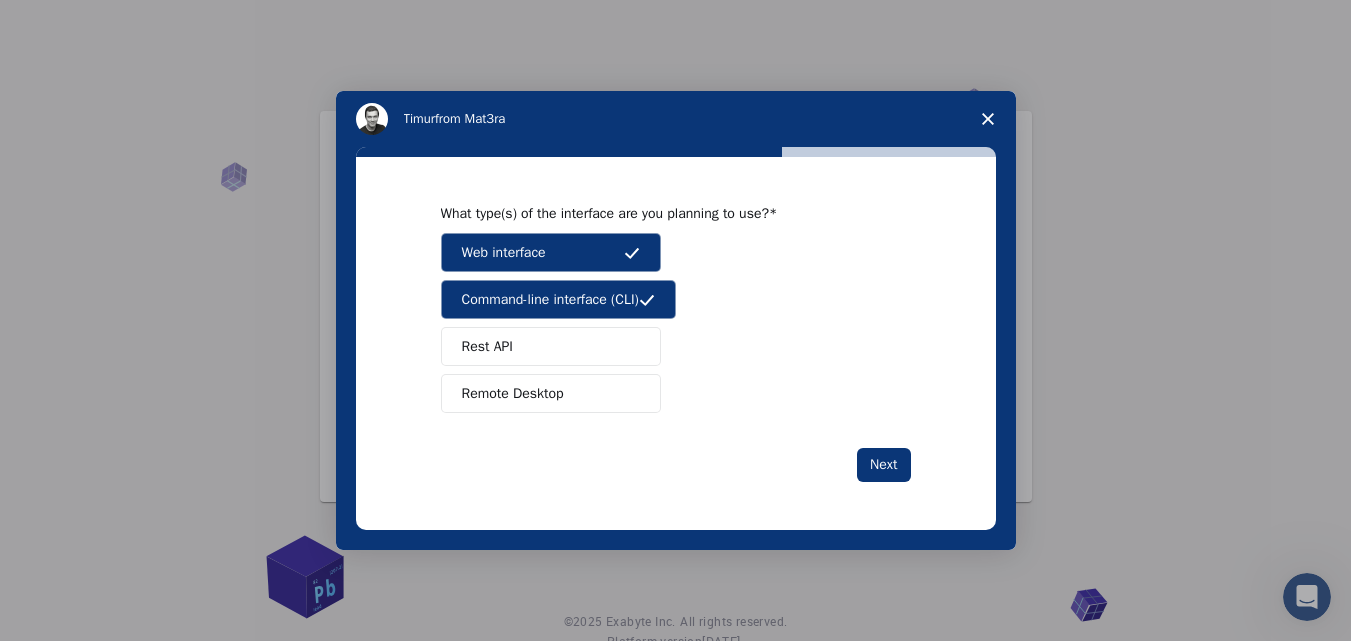 click on "Remote Desktop" at bounding box center [551, 393] 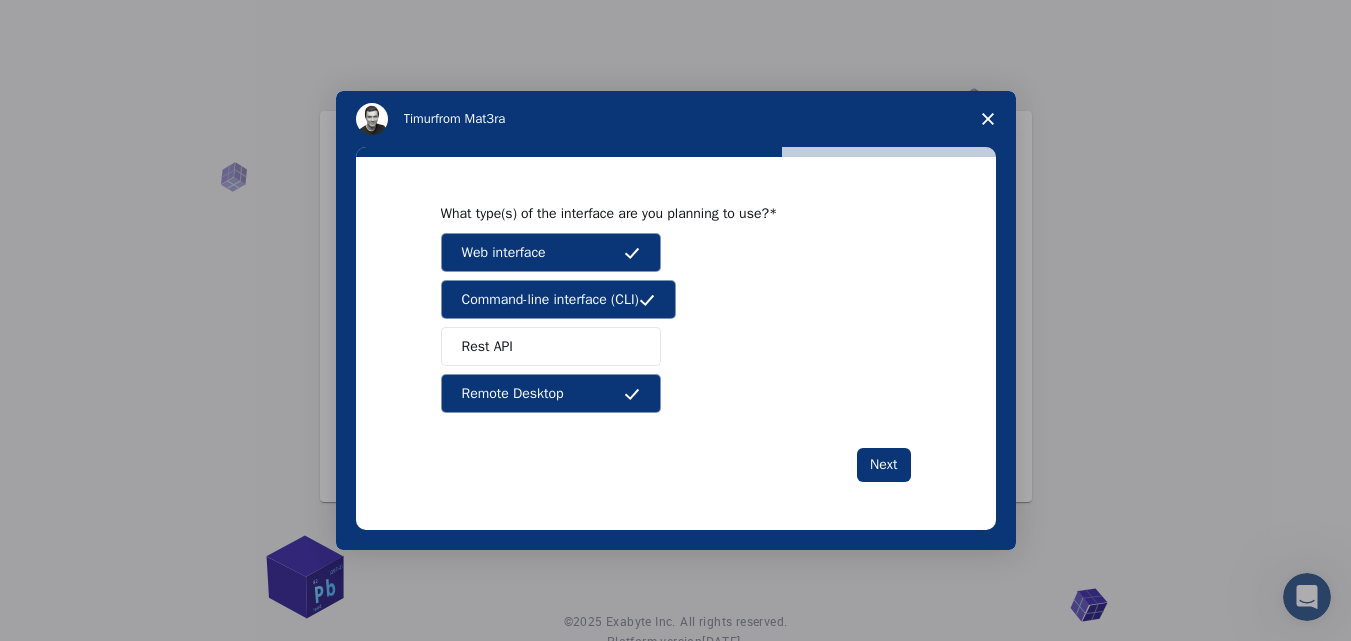 click on "Rest API" at bounding box center [551, 346] 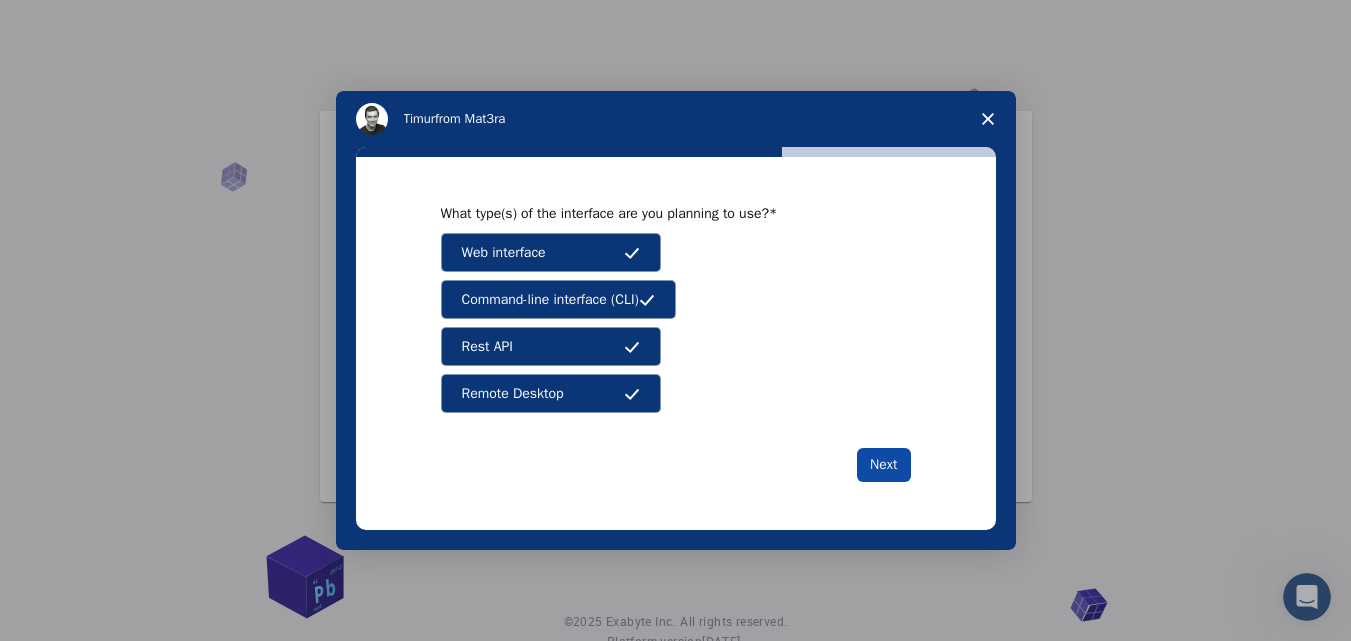 click on "Next" at bounding box center [883, 465] 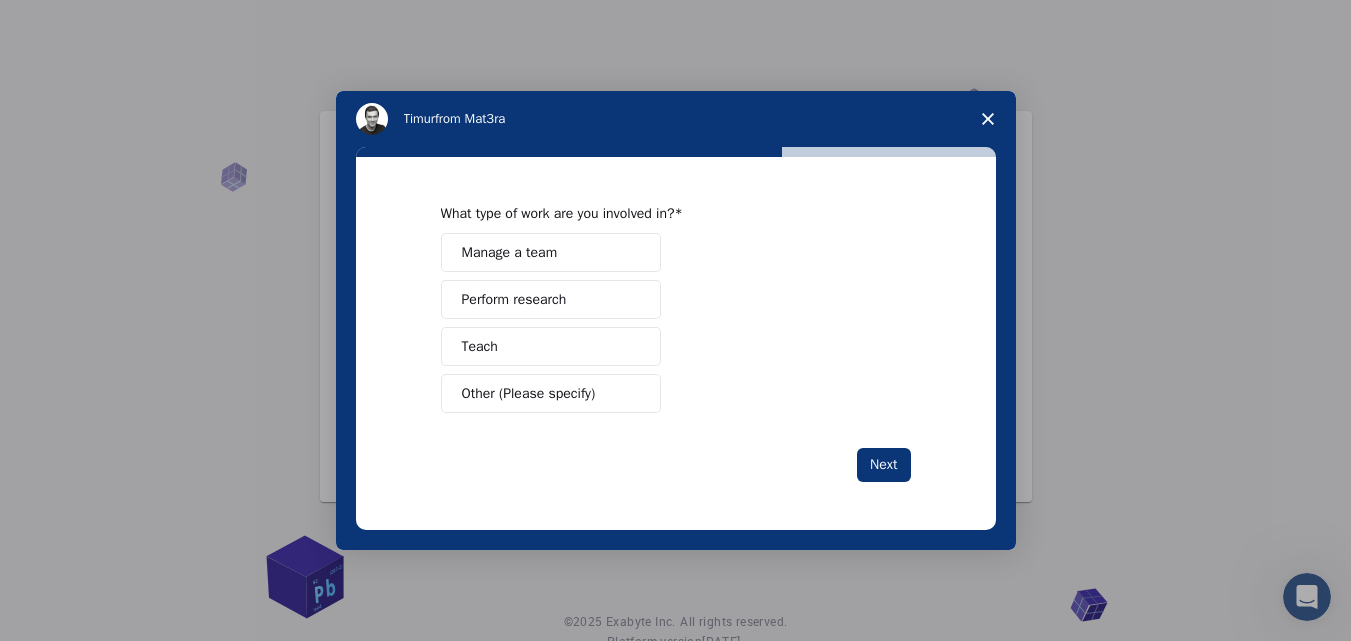 click on "Perform research" at bounding box center (551, 299) 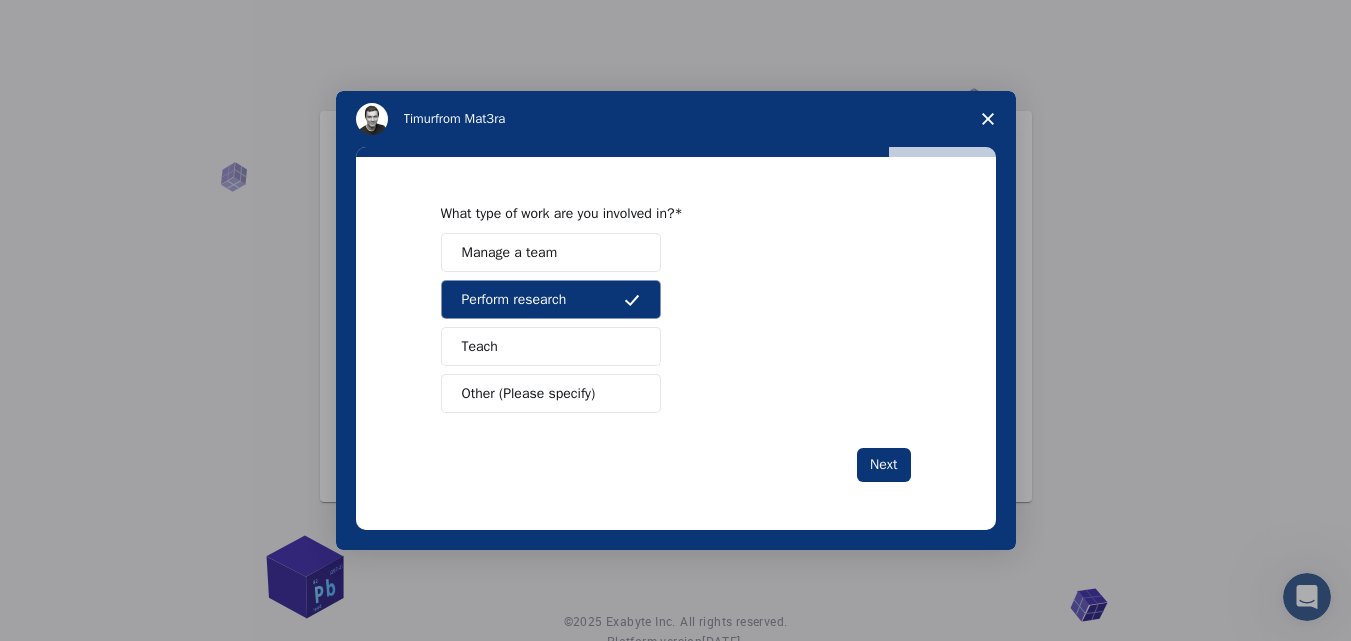 click on "Manage a team" at bounding box center (551, 252) 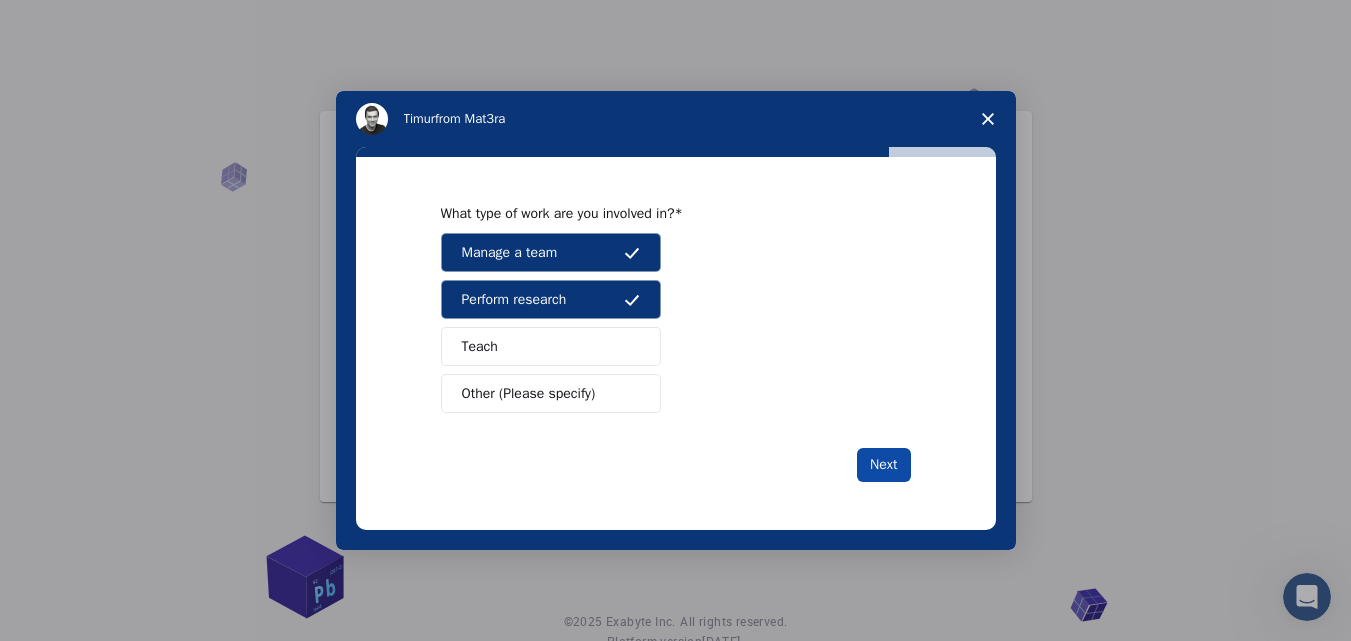 click on "Next" at bounding box center (883, 465) 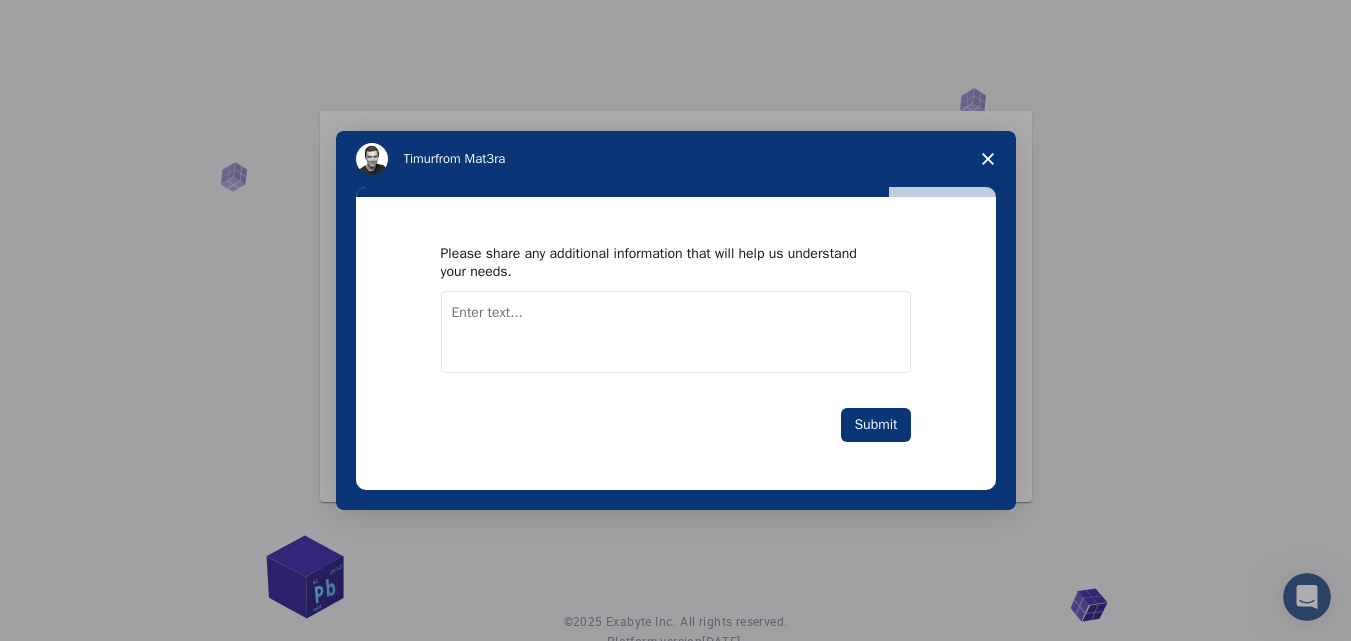 click at bounding box center (676, 332) 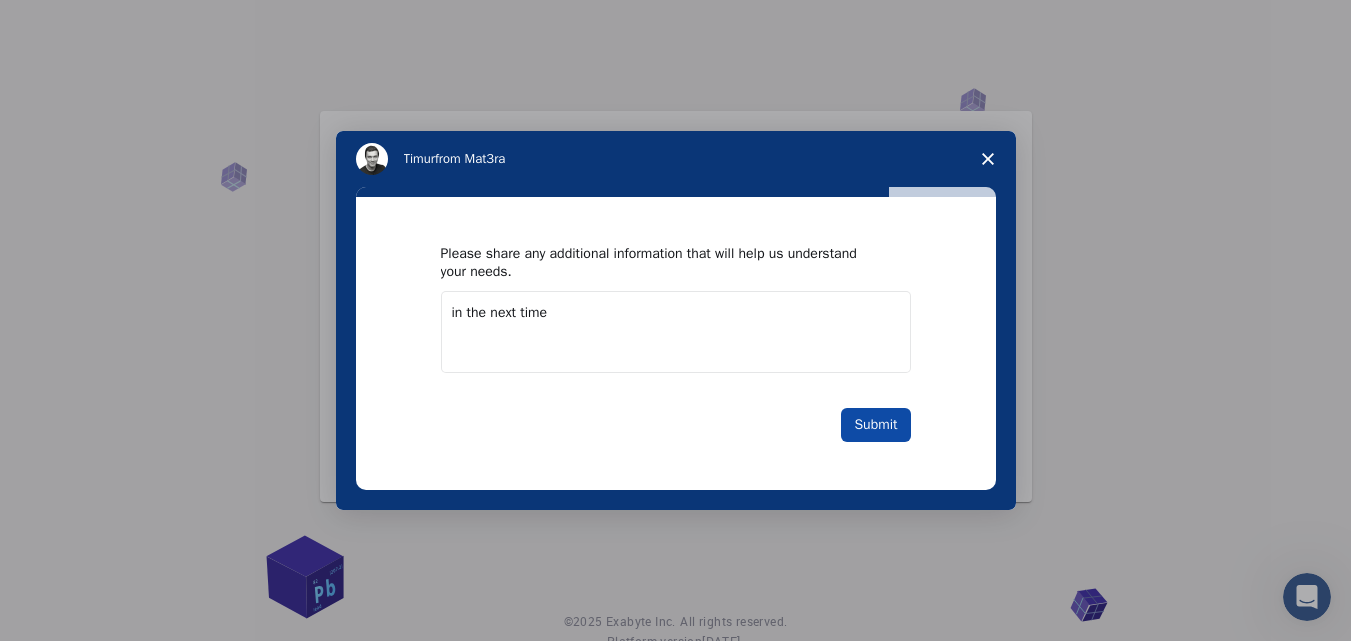 type on "in the next time" 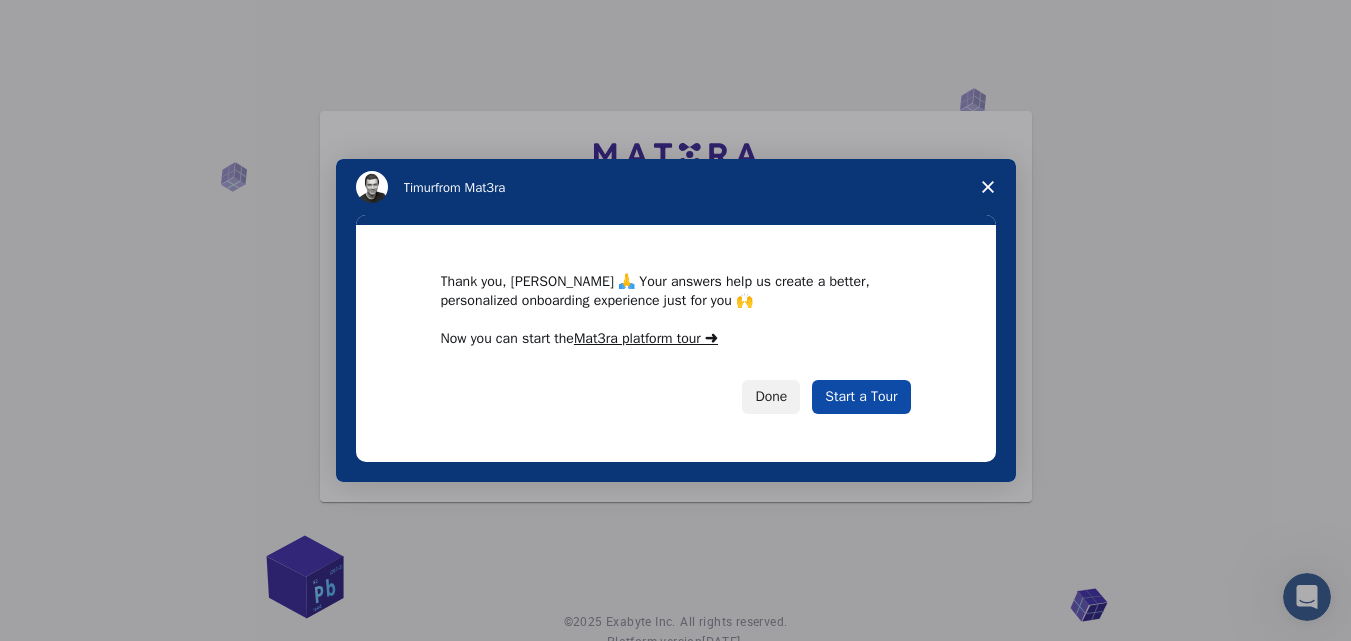 click on "Start a Tour" at bounding box center (861, 397) 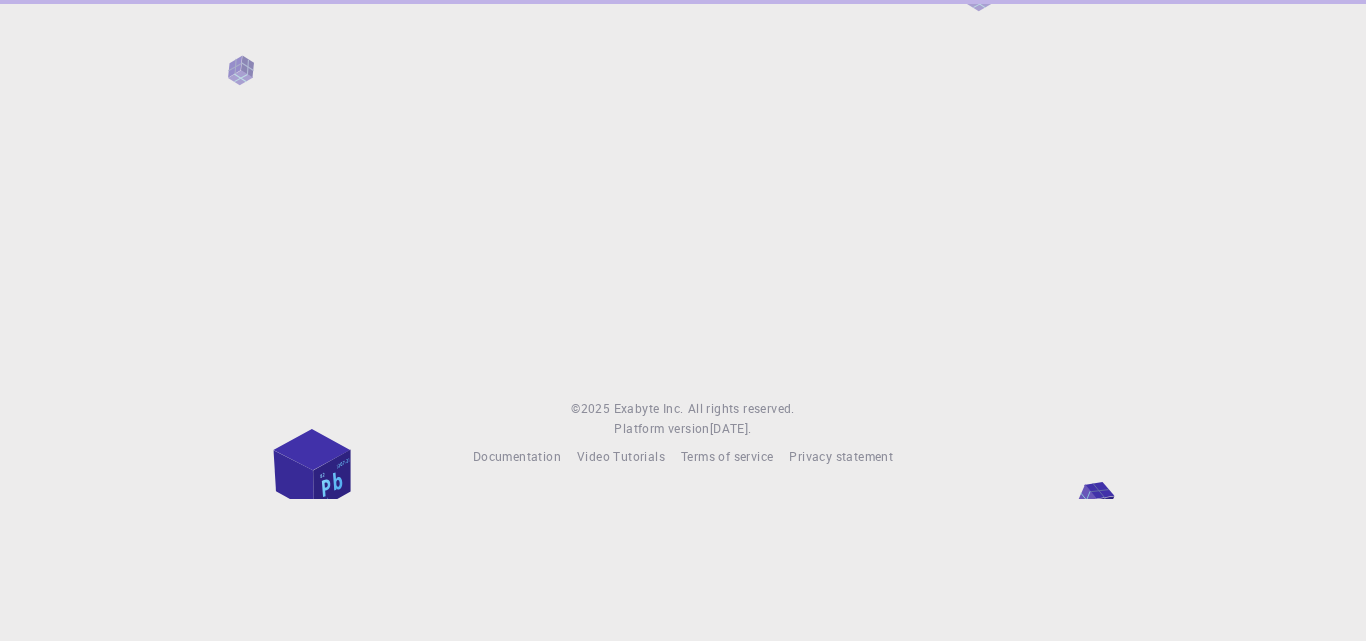 scroll, scrollTop: 0, scrollLeft: 0, axis: both 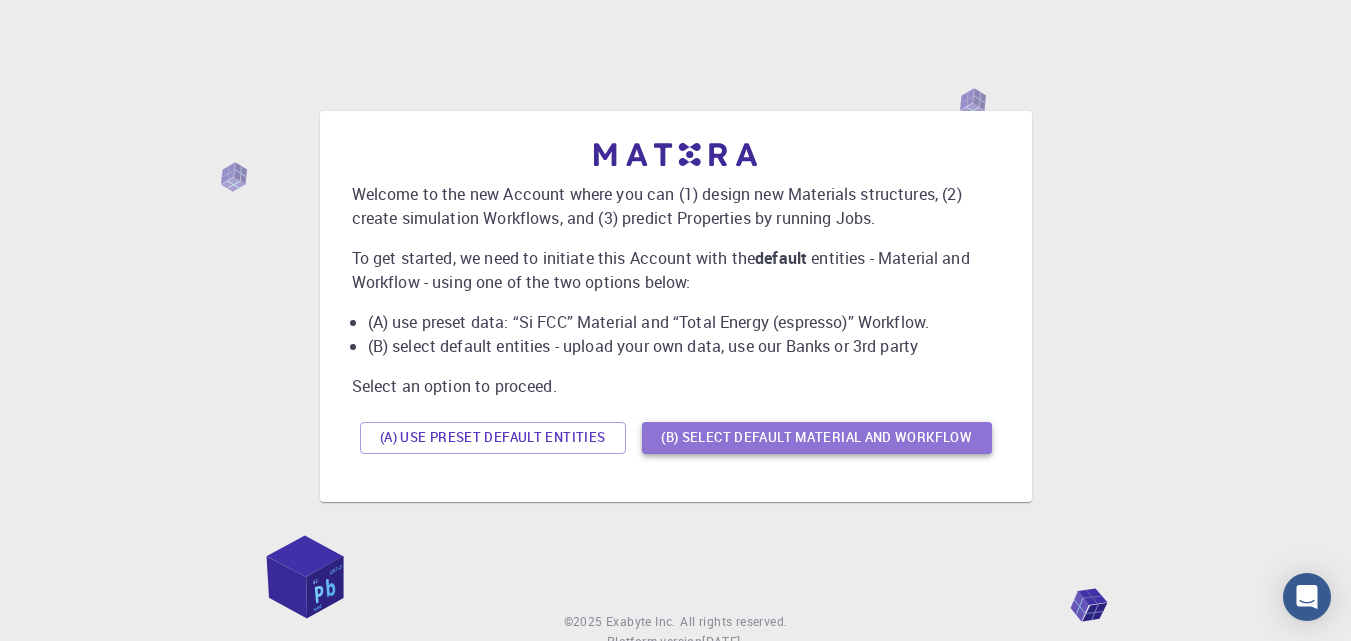 click on "(B) Select default material and workflow" at bounding box center (817, 438) 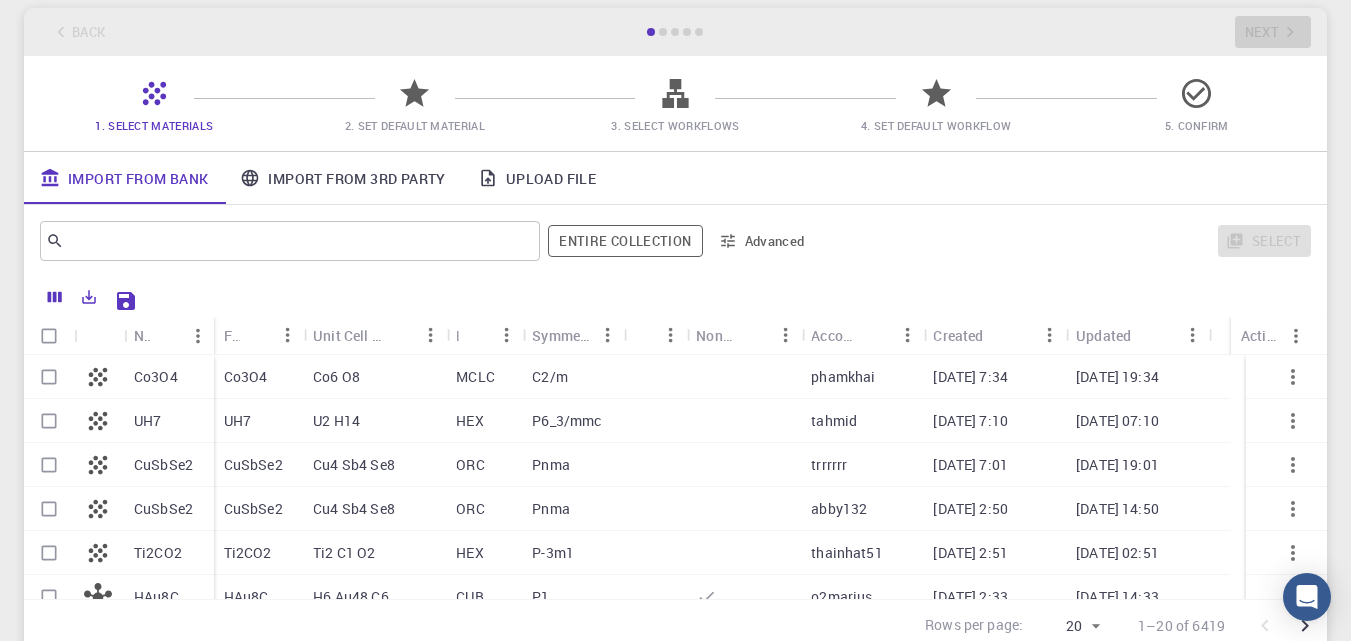 scroll, scrollTop: 267, scrollLeft: 0, axis: vertical 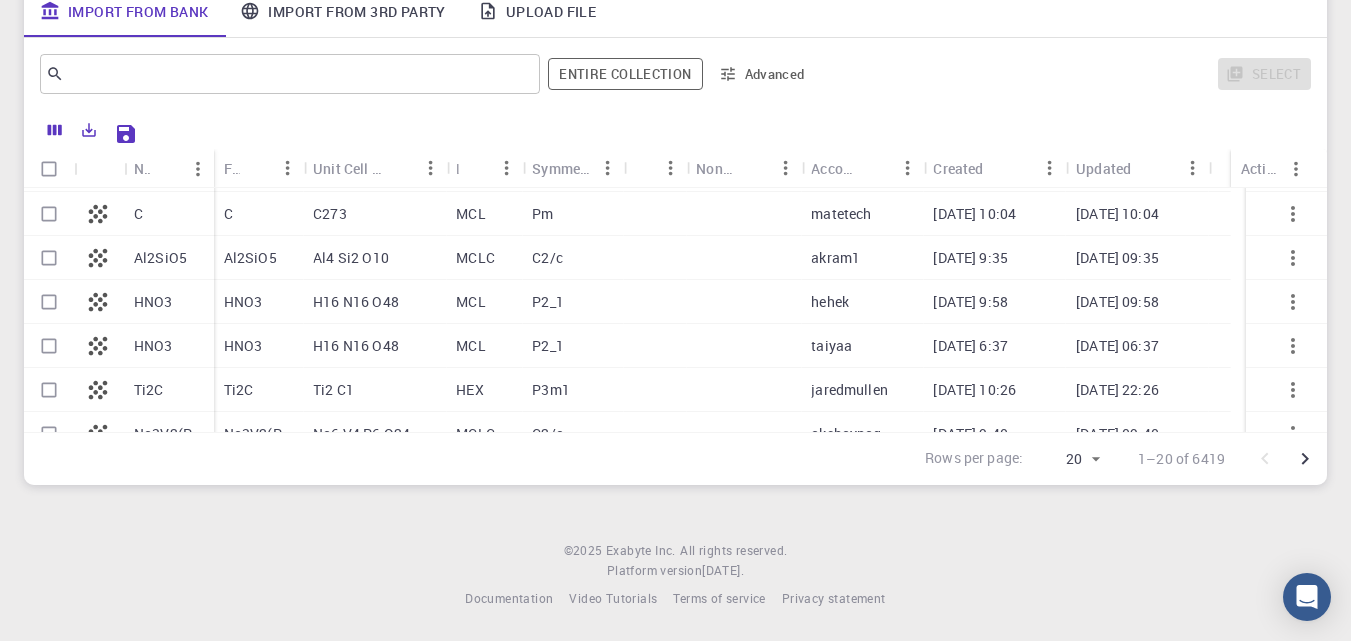 click on "Al2SiO5" at bounding box center [160, 258] 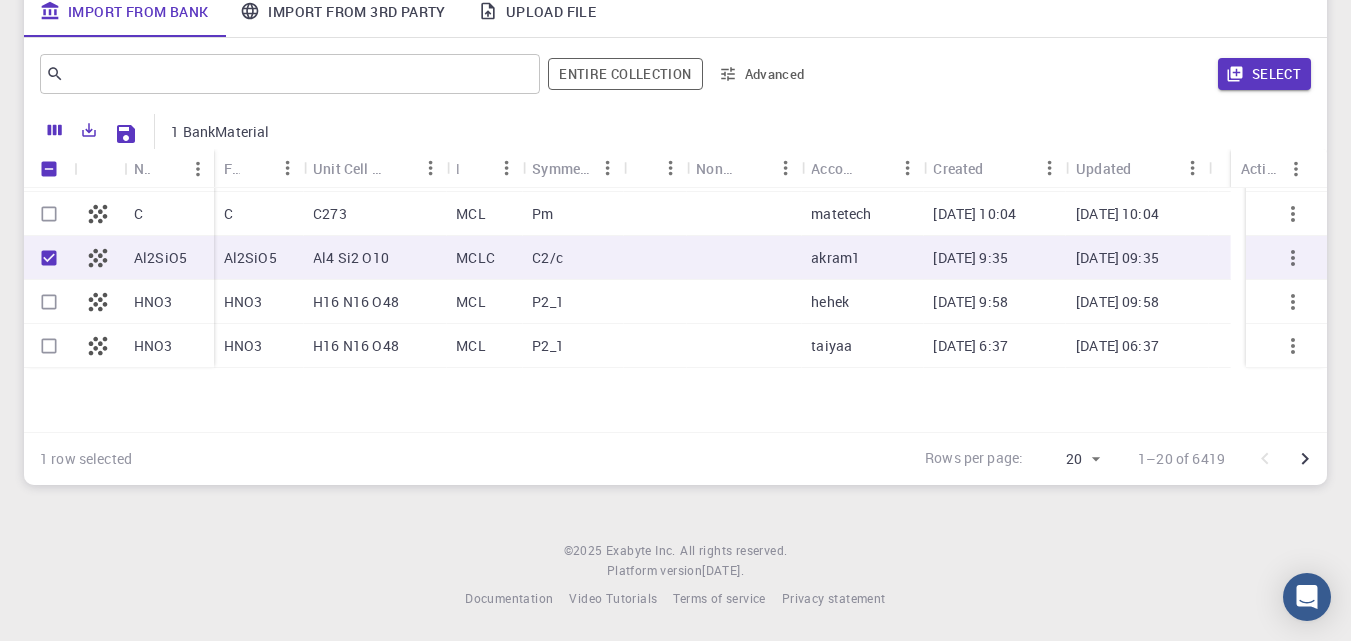 scroll, scrollTop: 0, scrollLeft: 0, axis: both 